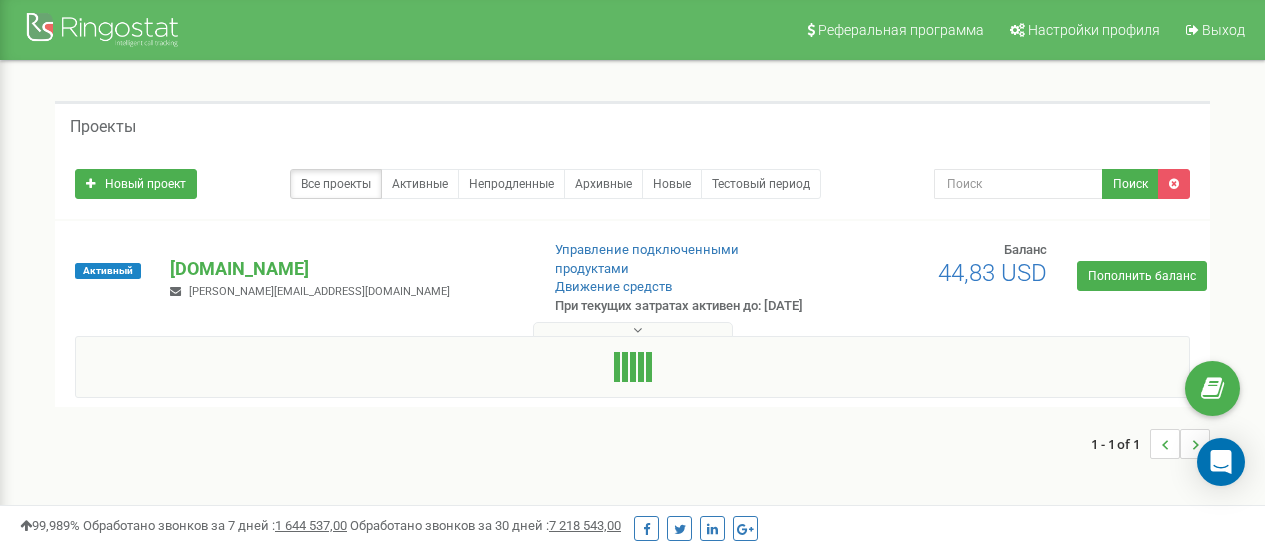 scroll, scrollTop: 0, scrollLeft: 0, axis: both 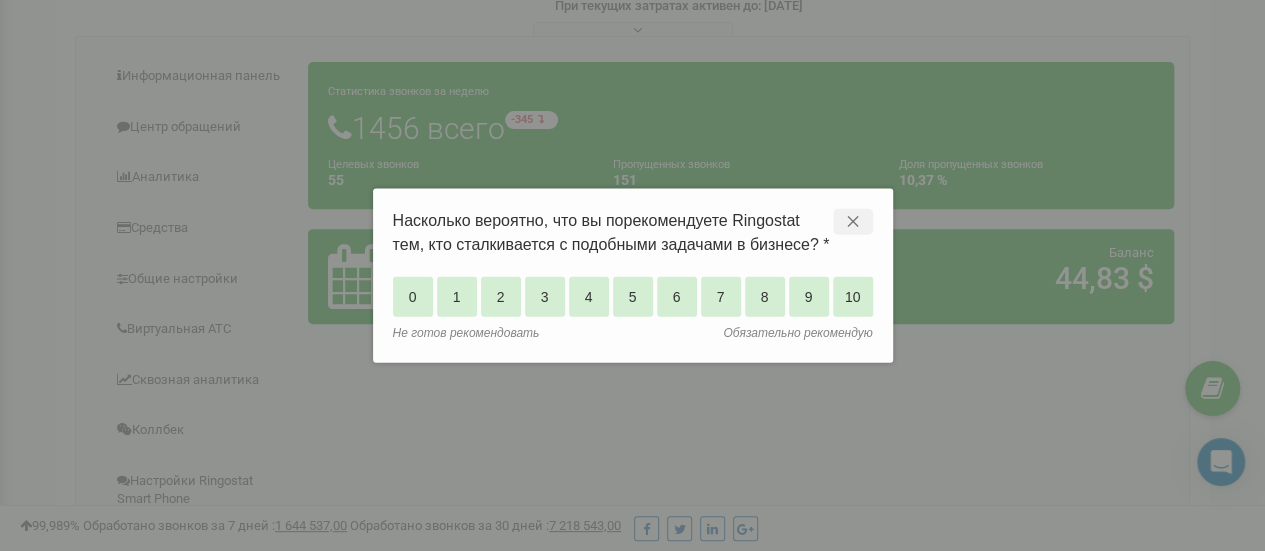 click on "✕" at bounding box center [853, 222] 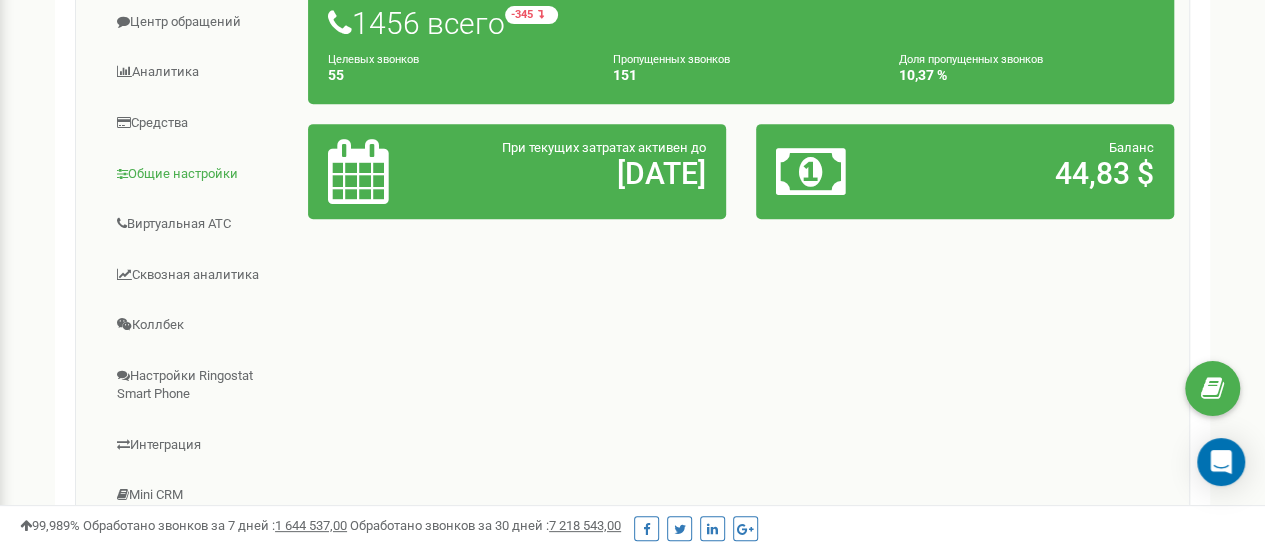 scroll, scrollTop: 400, scrollLeft: 0, axis: vertical 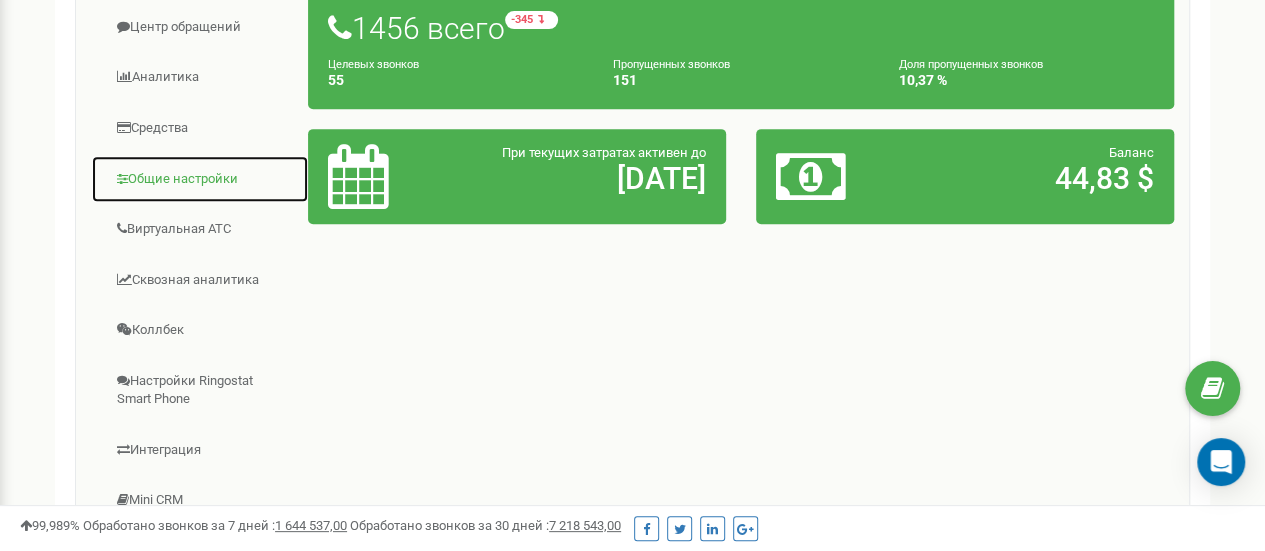 click on "Общие настройки" at bounding box center [200, 179] 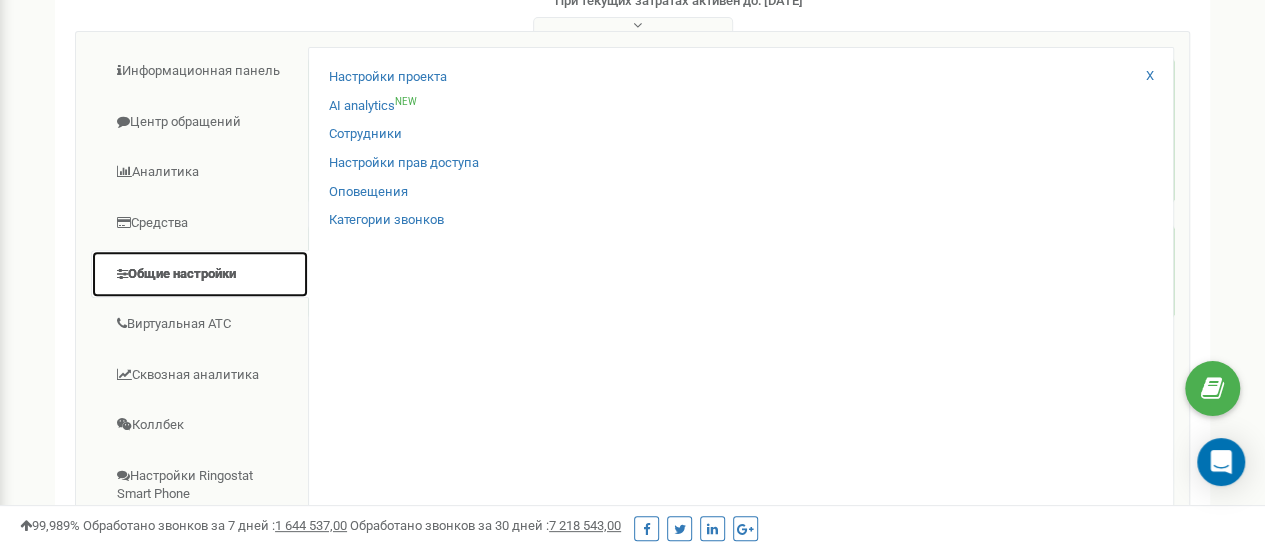 scroll, scrollTop: 300, scrollLeft: 0, axis: vertical 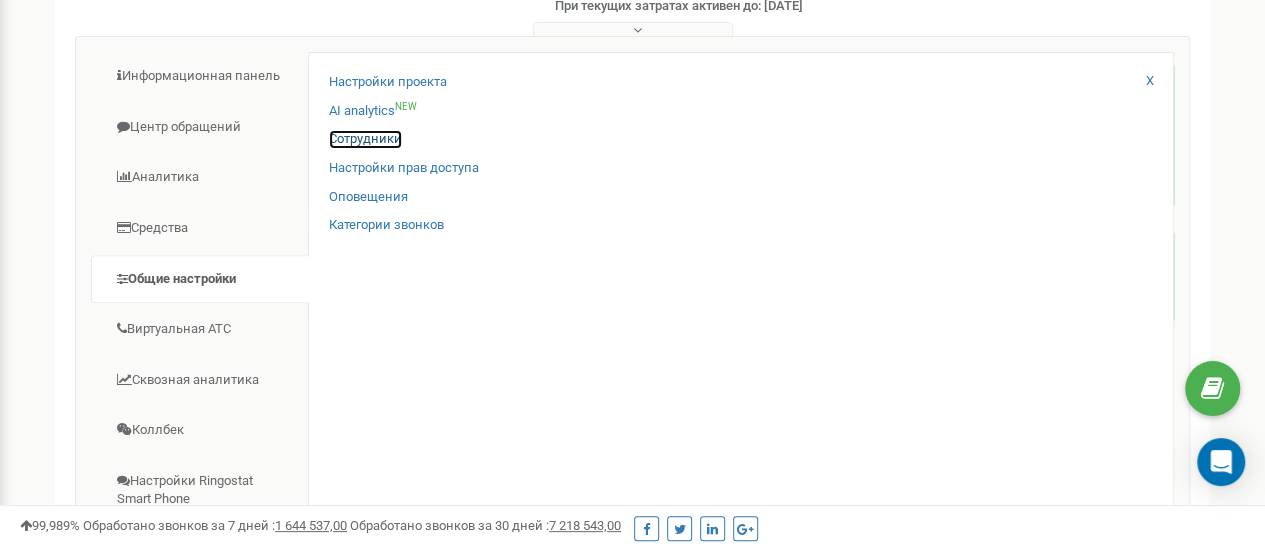 click on "Сотрудники" at bounding box center [365, 139] 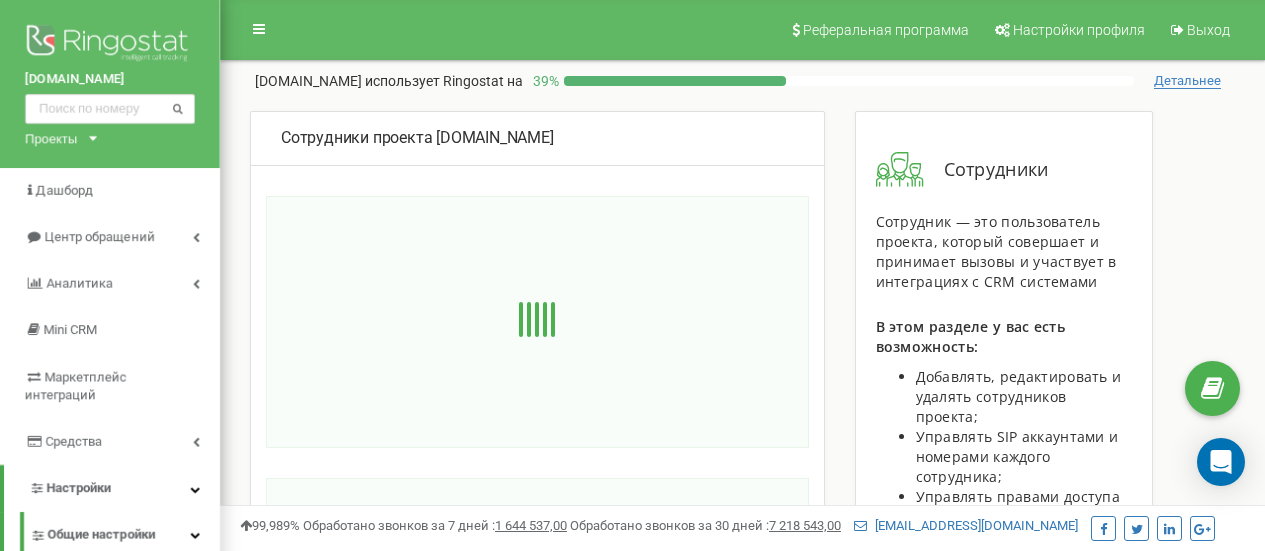 scroll, scrollTop: 0, scrollLeft: 0, axis: both 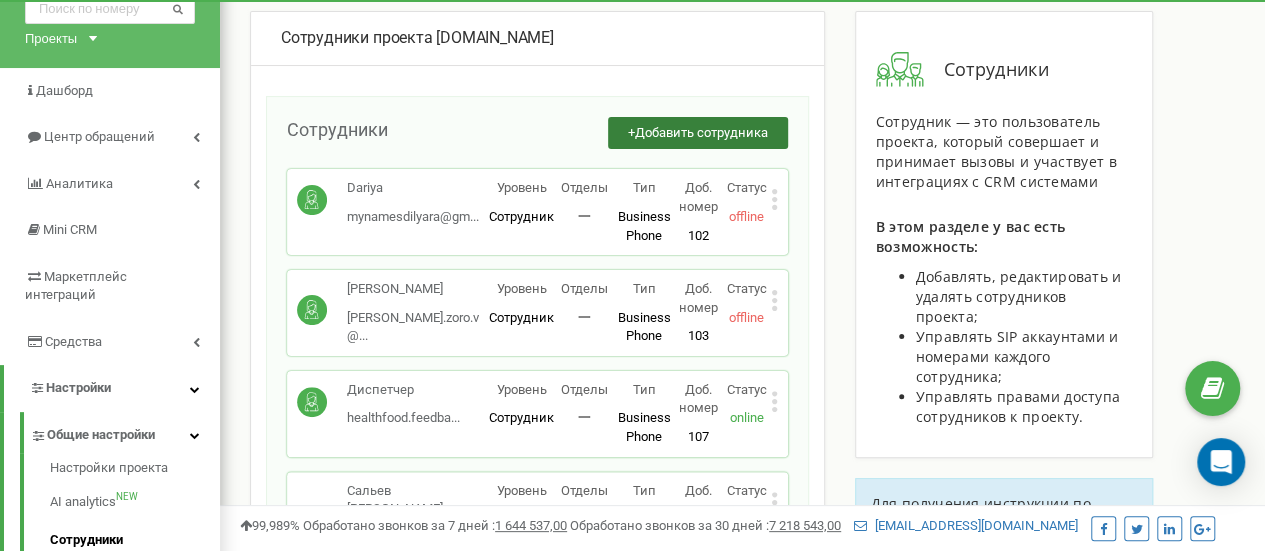 click on "Добавить сотрудника" at bounding box center (701, 132) 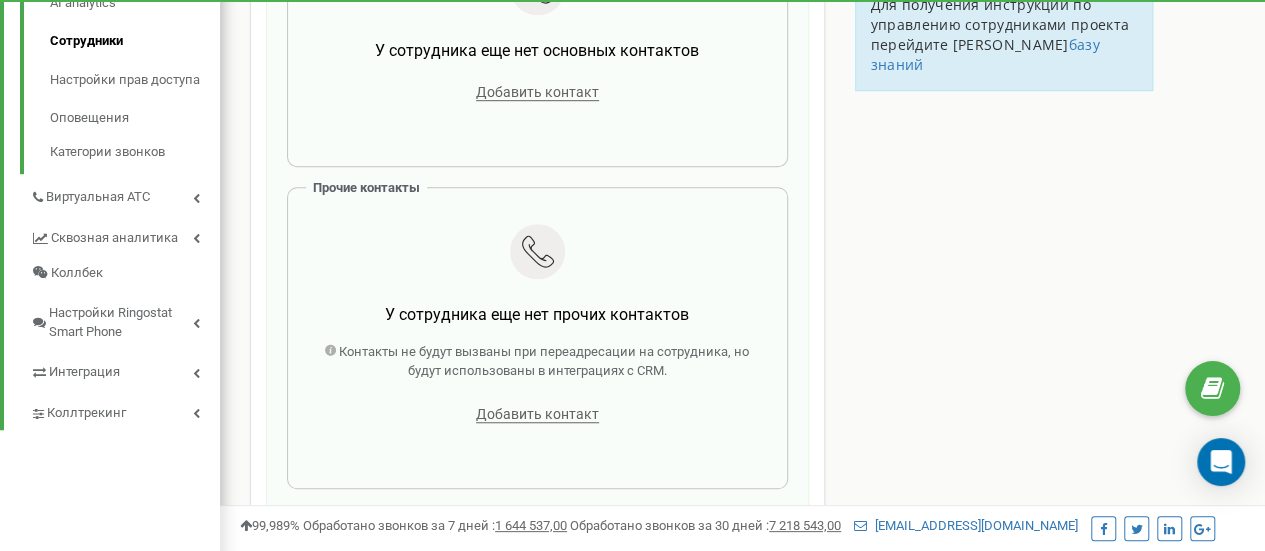 scroll, scrollTop: 600, scrollLeft: 0, axis: vertical 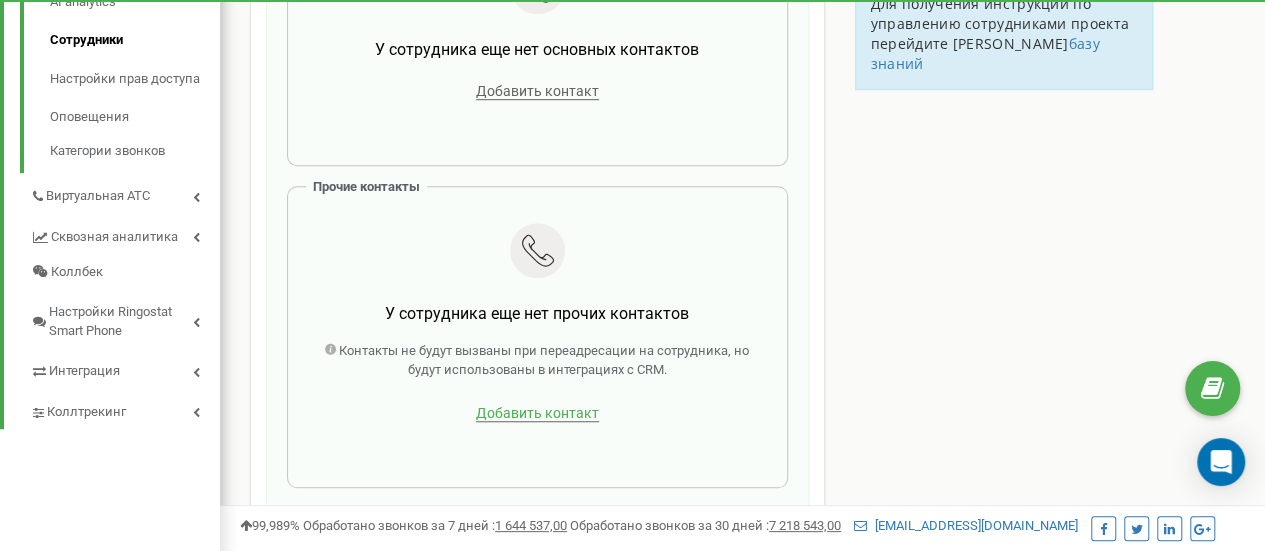 click on "Добавить контакт" at bounding box center (537, 413) 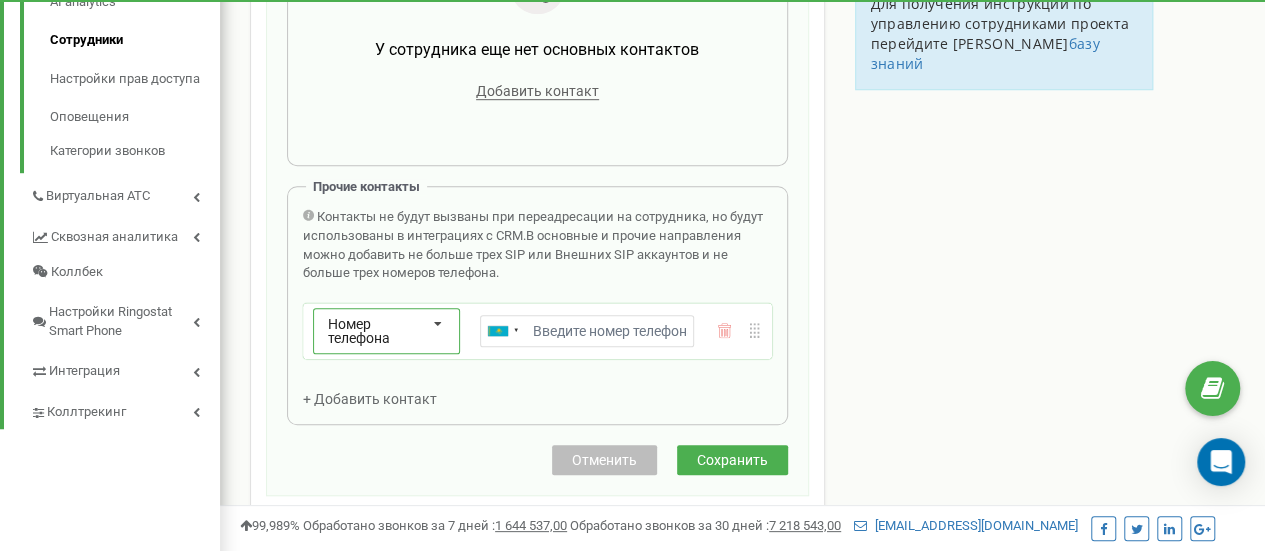 click at bounding box center (438, 325) 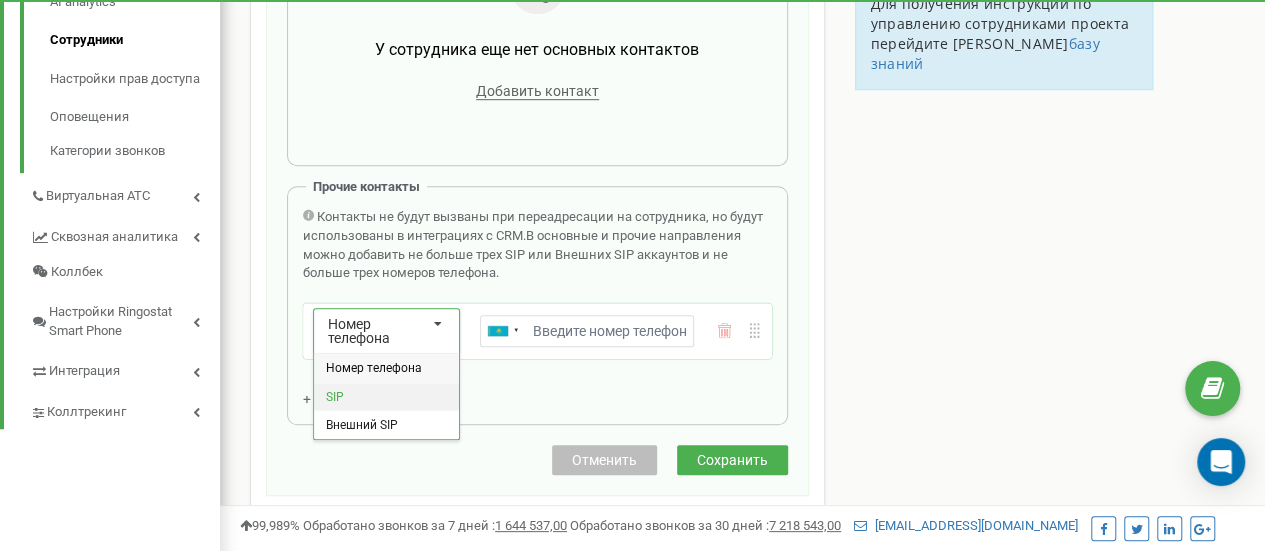 click on "SIP" at bounding box center [386, 395] 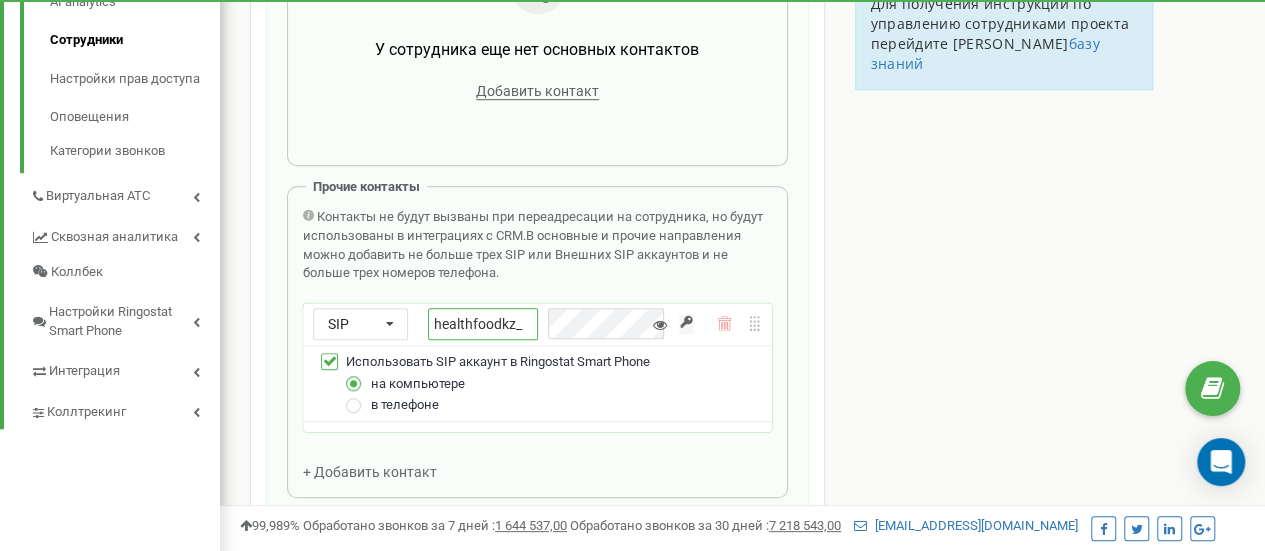 click on "healthfoodkz_" at bounding box center (483, 324) 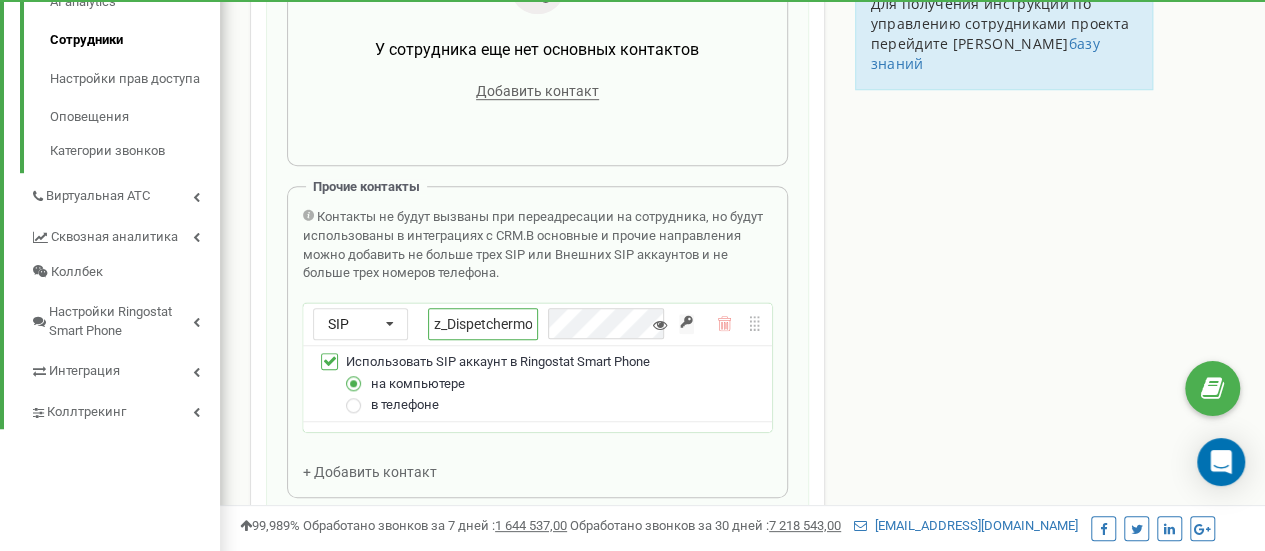 scroll, scrollTop: 0, scrollLeft: 78, axis: horizontal 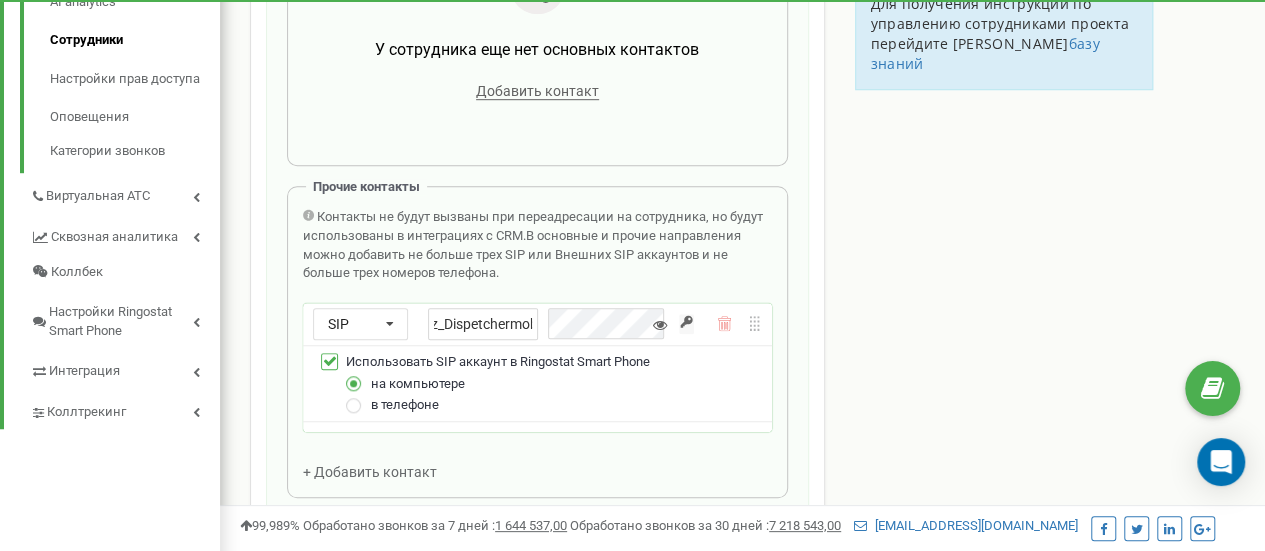 type on "healthfoodkz_Dispetchermobil" 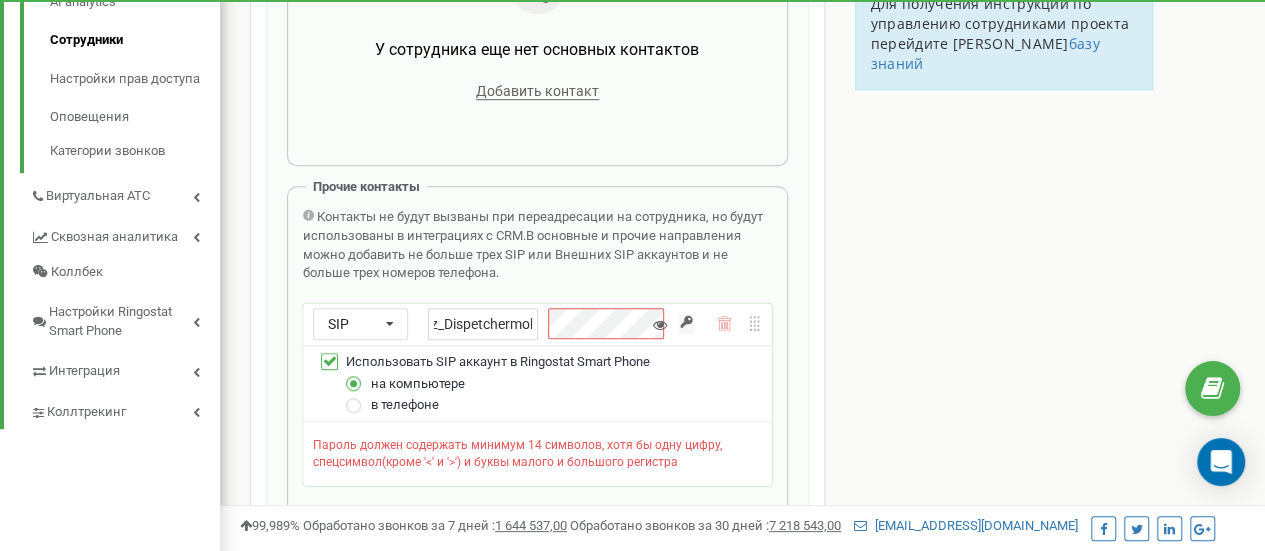 scroll, scrollTop: 0, scrollLeft: 0, axis: both 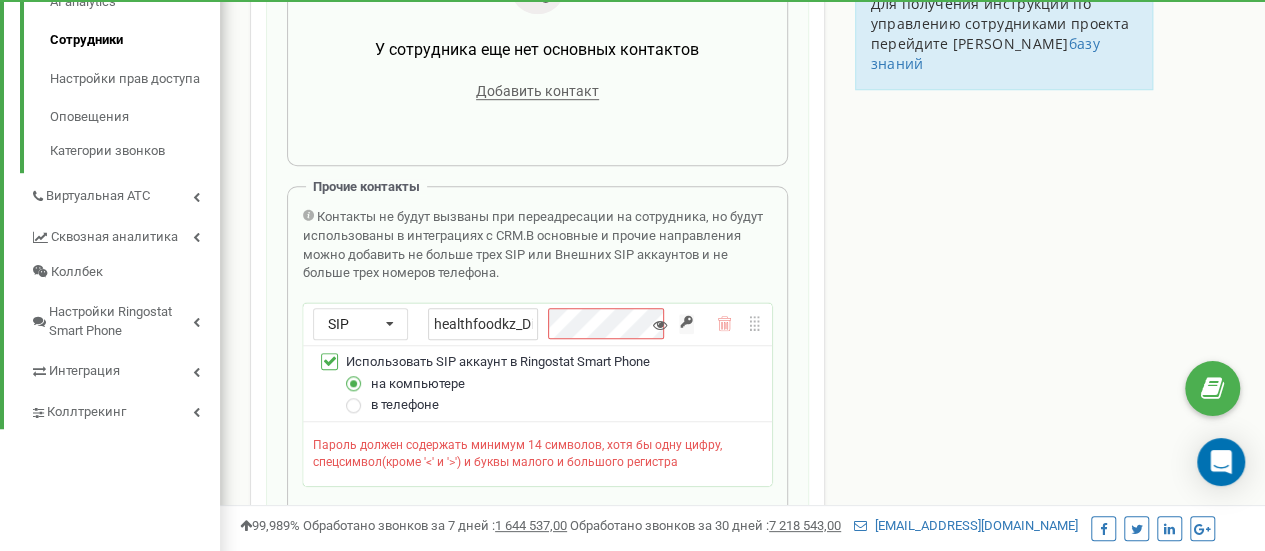 click on "в телефоне" at bounding box center (405, 404) 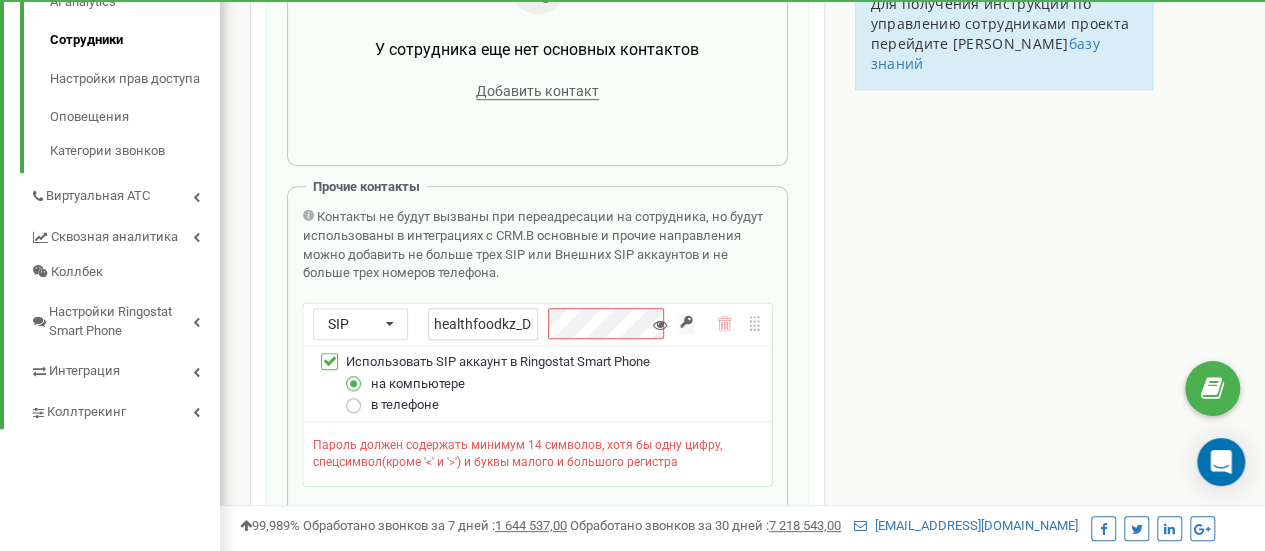 click at bounding box center [354, 397] 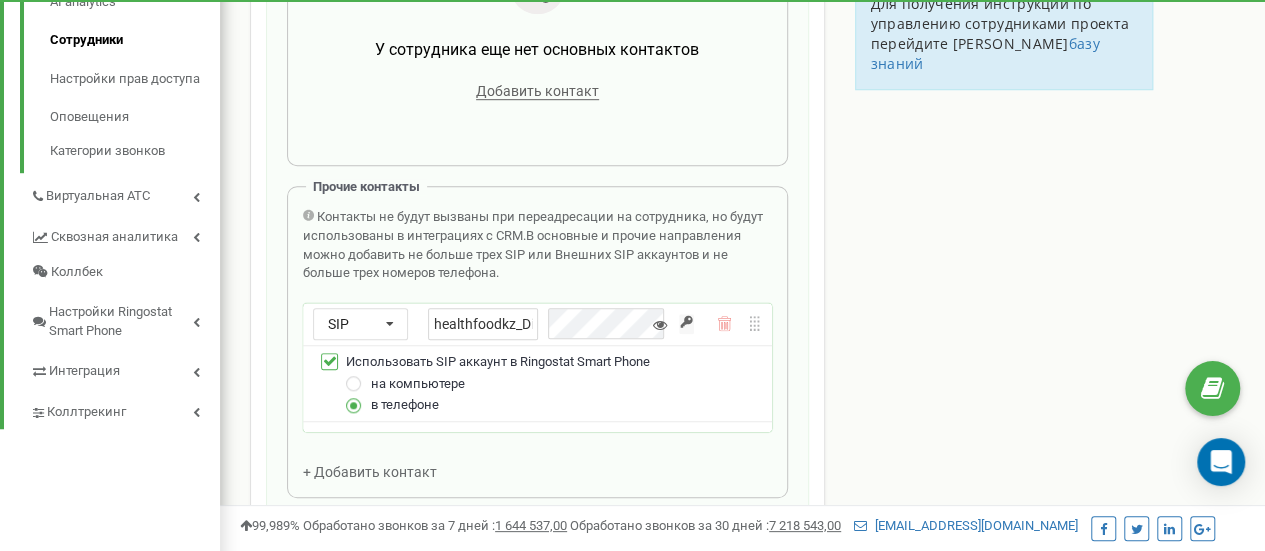 click at bounding box center (686, 324) 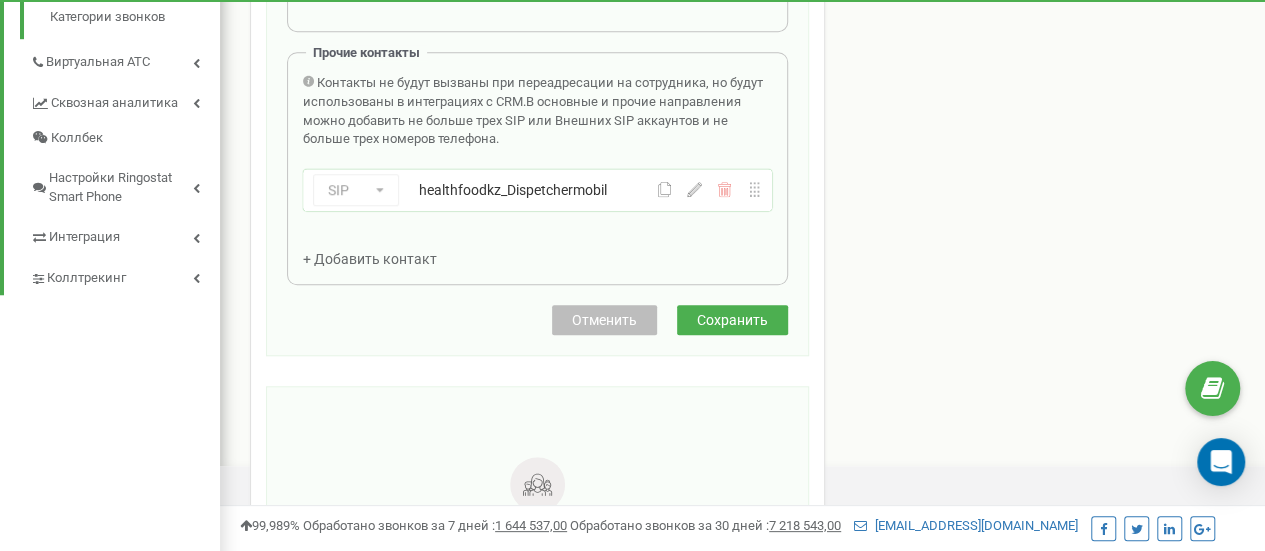 scroll, scrollTop: 700, scrollLeft: 0, axis: vertical 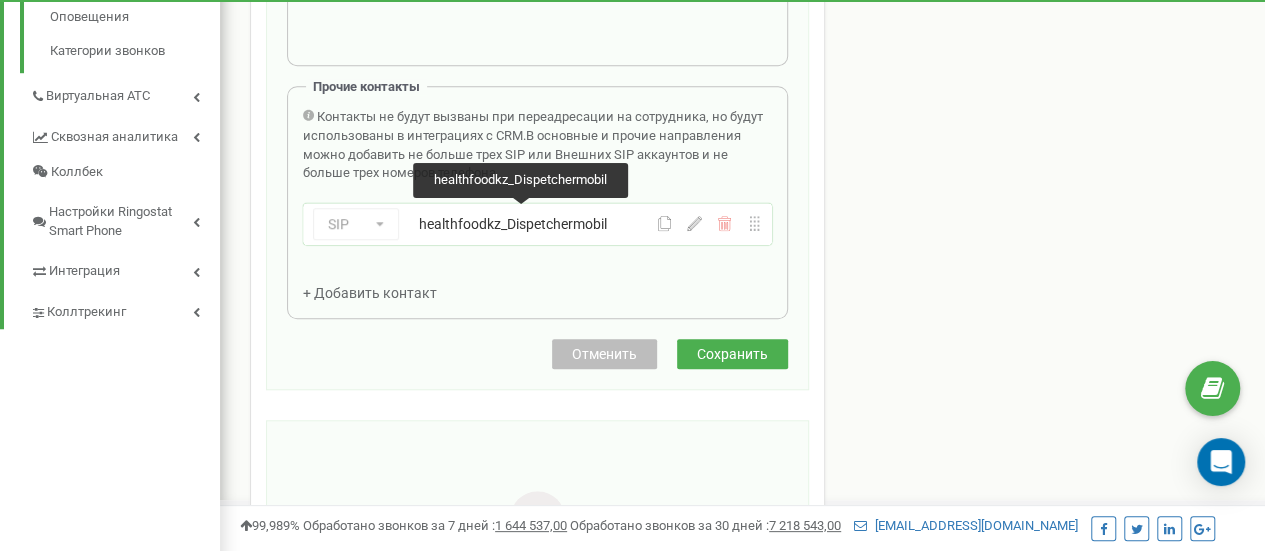 click on "healthfoodkz_Dispetchermobil" at bounding box center [522, 224] 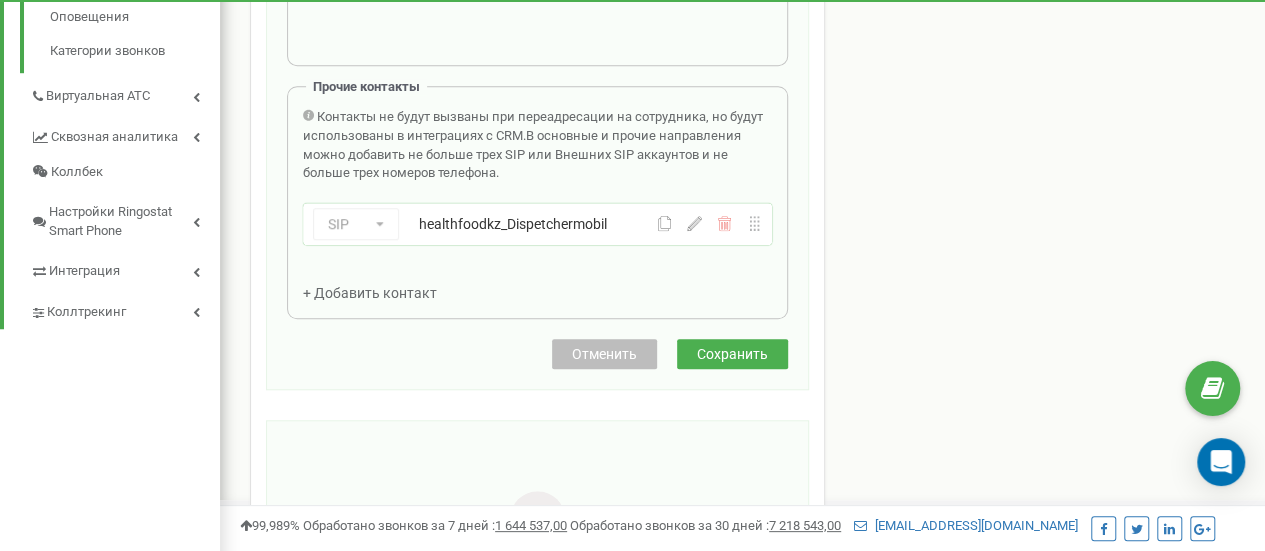 click 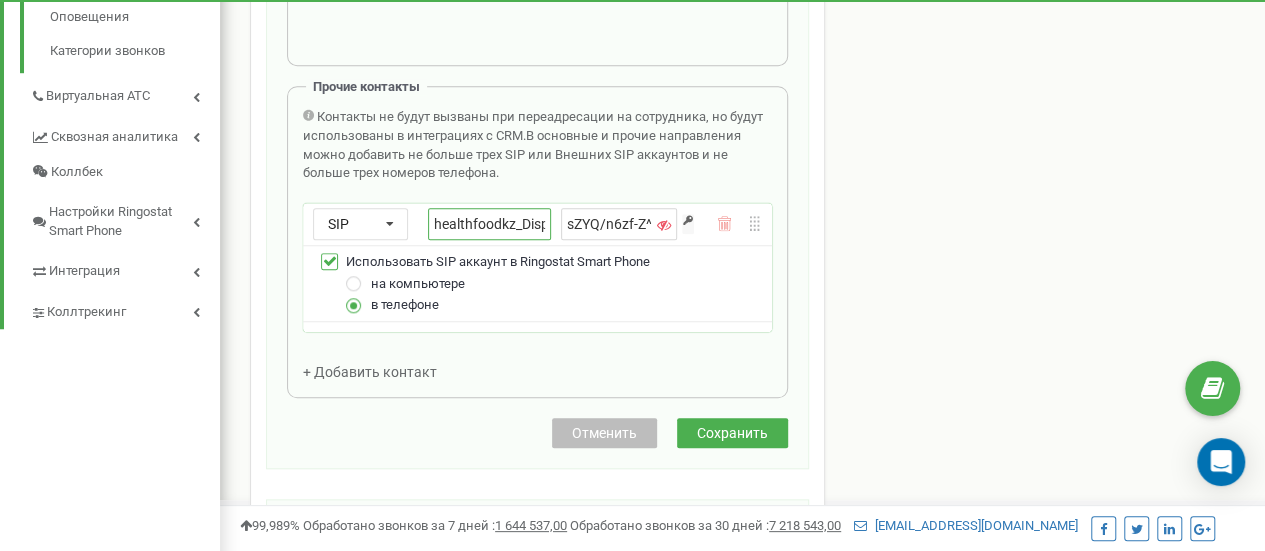 click on "healthfoodkz_Dispetchermobil" at bounding box center [489, 224] 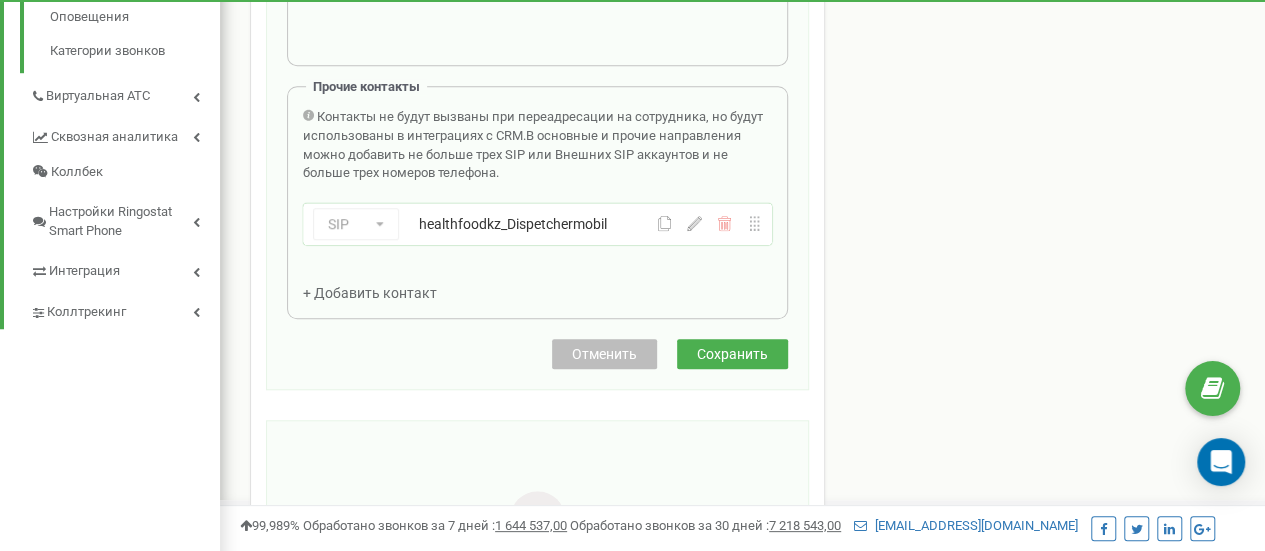 click on "Сотрудники проекта    health-food.kz Создание нового сотрудника Email * Уровень доступа * Сотрудник ФИО *   Имеет доступ к Power dialer Отделы * Для создания первого отдела   нажмите сюда Выберите отделы Отделы еще не созданы Добавочный номер * Основные контакты У сотрудника еще нет основных контактов Добавить контакт Прочие контакты Контакты не будут вызваны при переадресации на сотрудника, но будут использованы в интеграциях с CRM.  В основные и прочие направления можно добавить не больше трех SIP или Внешних SIP аккаунтов и не больше трех номеров телефона. SIP SIP Внешний SIP" at bounding box center [537, 75] 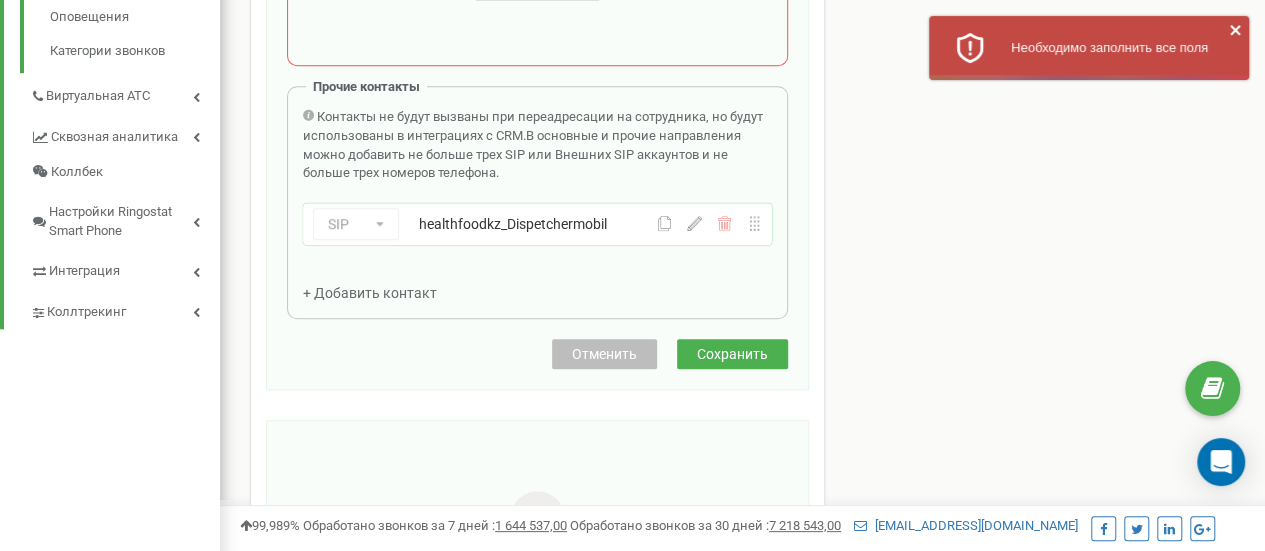 click 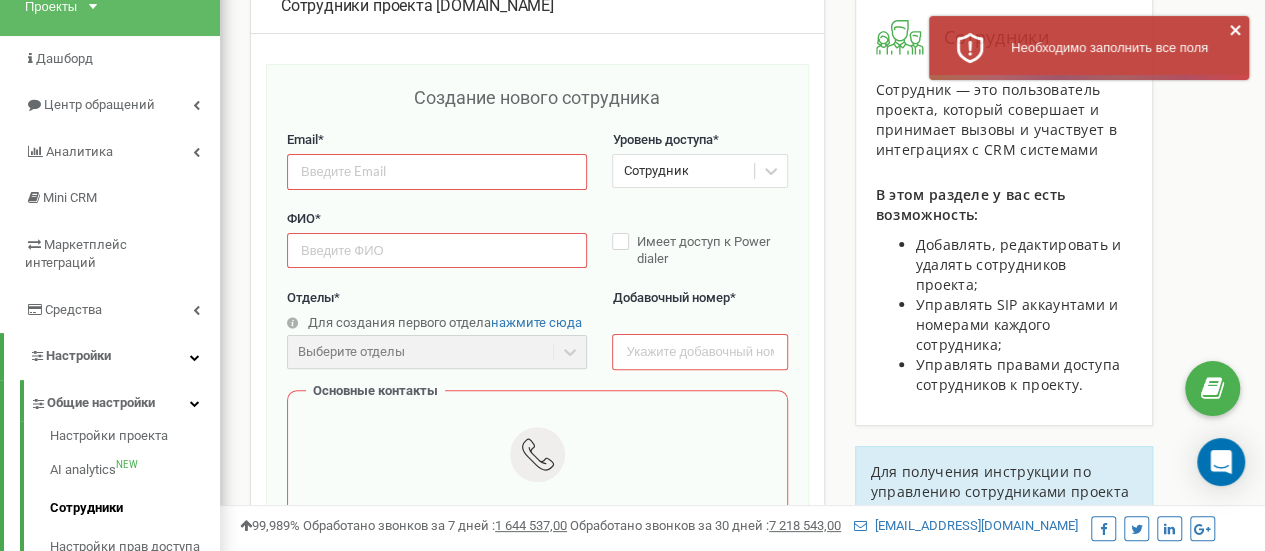 scroll, scrollTop: 100, scrollLeft: 0, axis: vertical 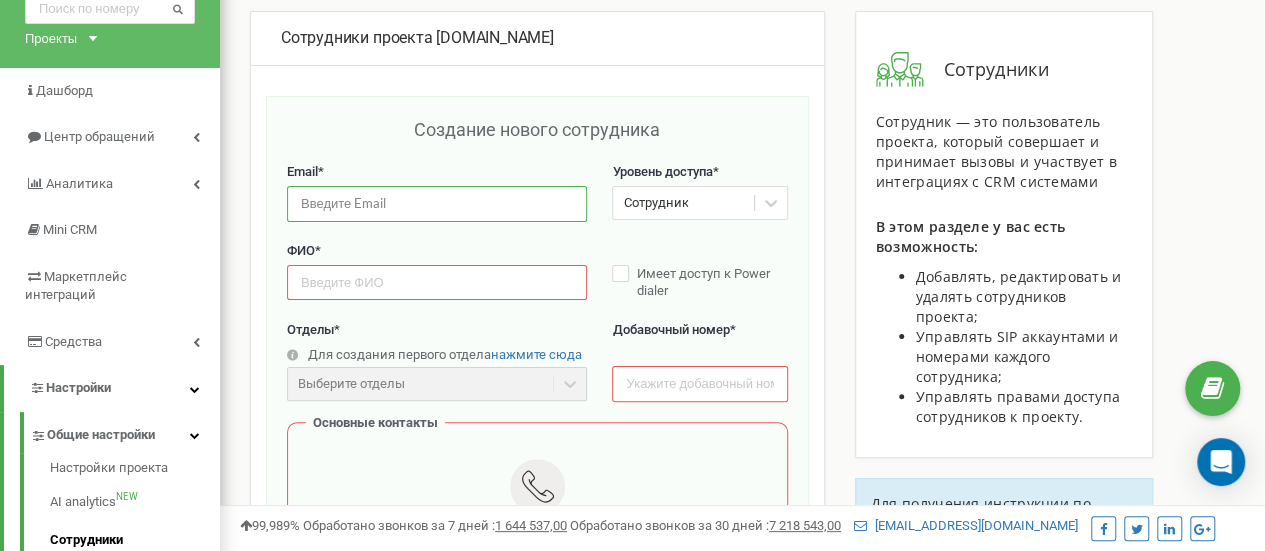 click at bounding box center (437, 203) 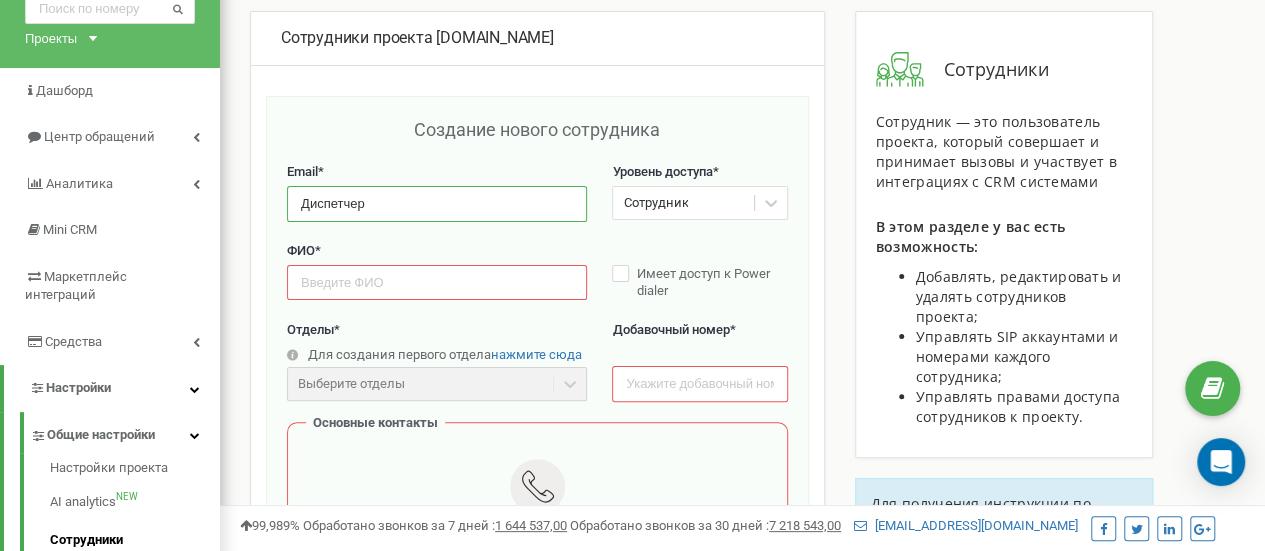 type on "Диспетчер" 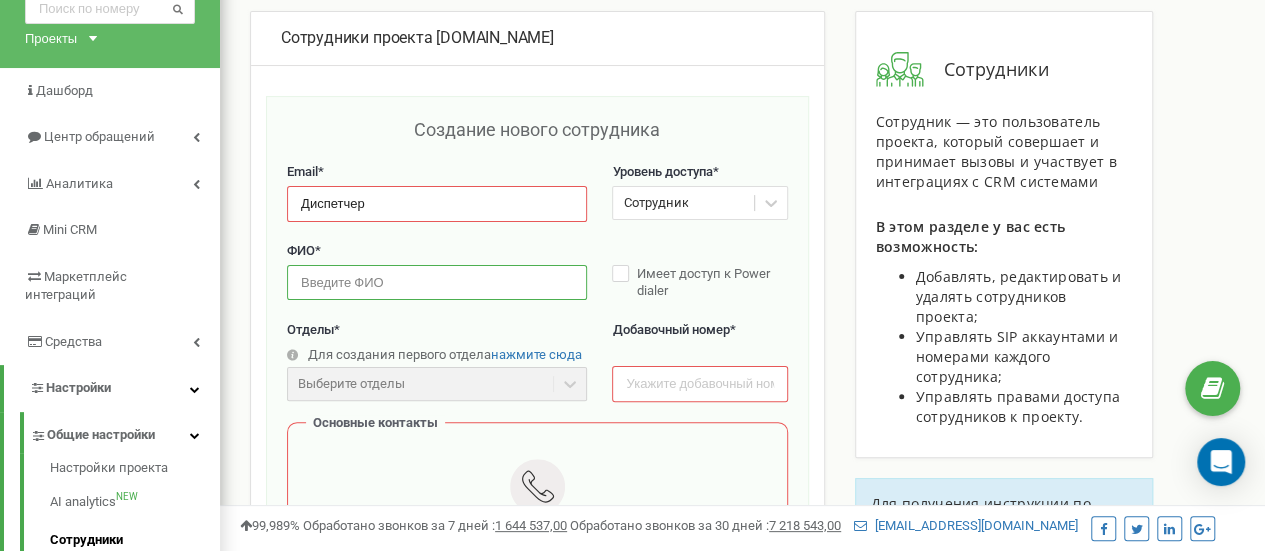 click at bounding box center [437, 282] 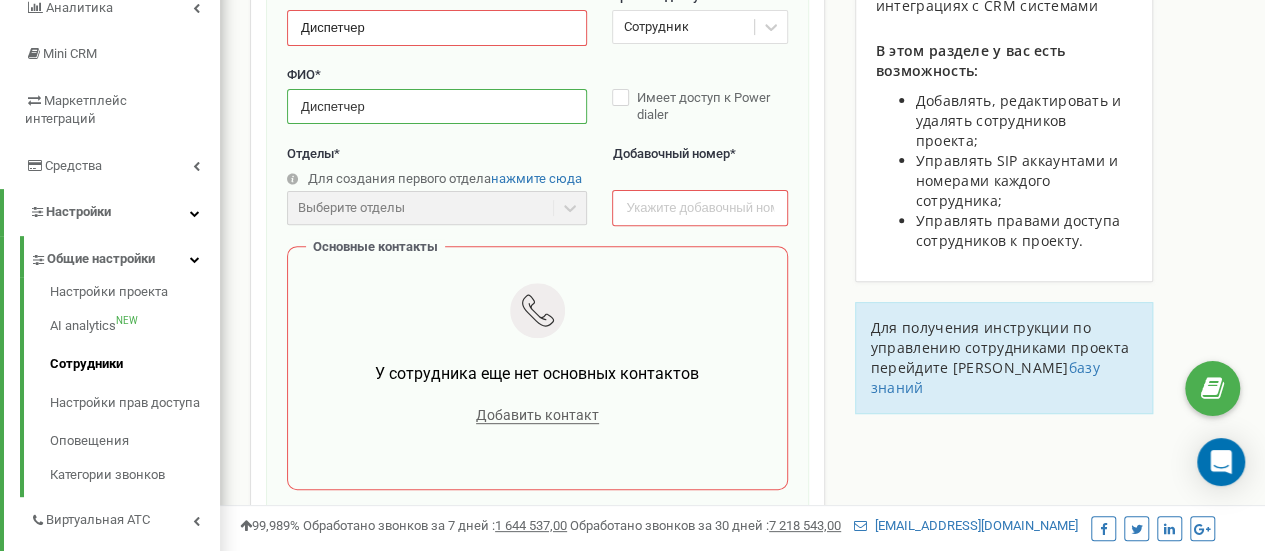 scroll, scrollTop: 400, scrollLeft: 0, axis: vertical 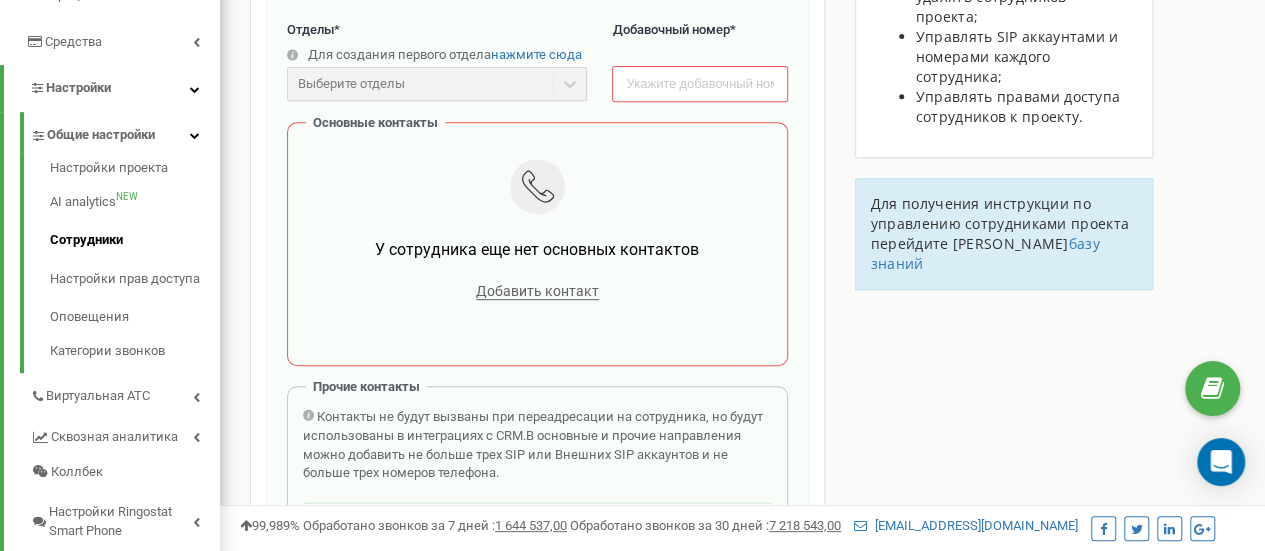 type on "Диспетчер" 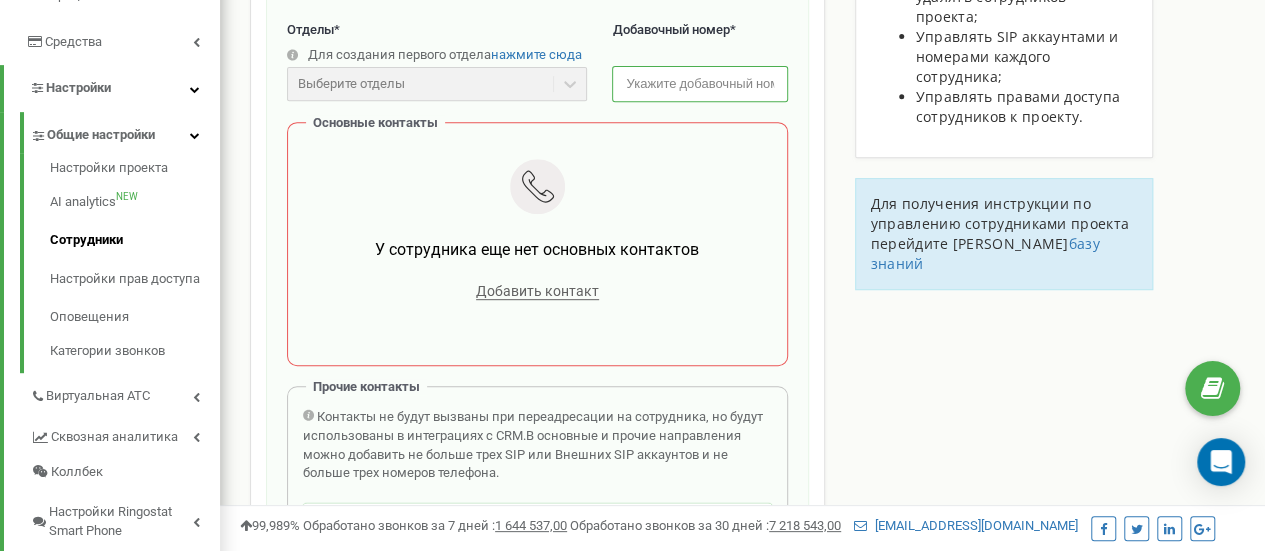 click at bounding box center [699, 83] 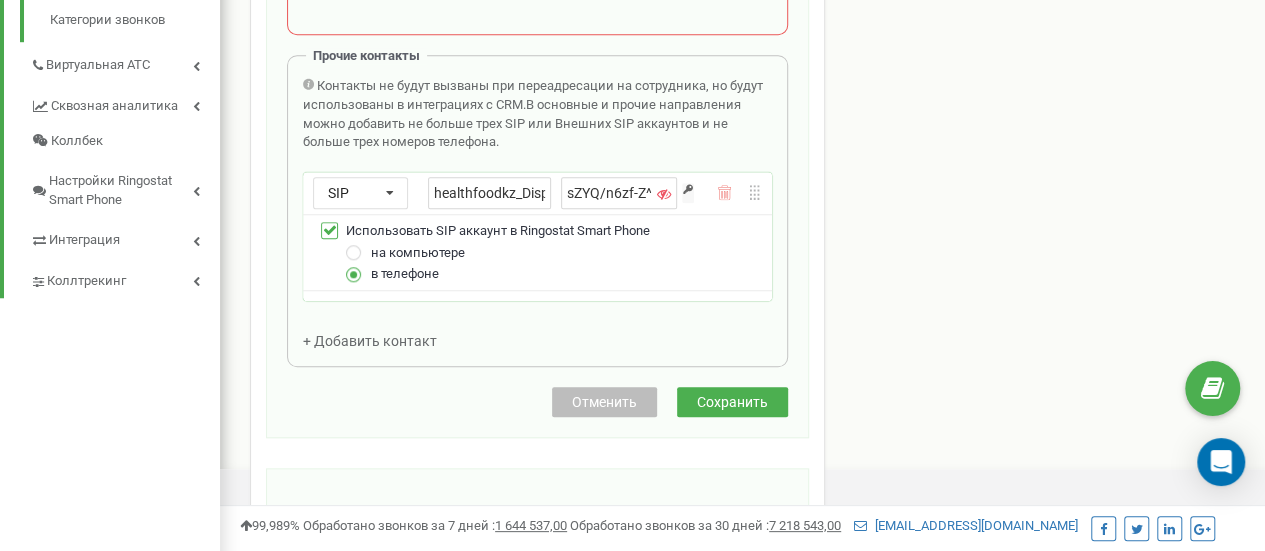 scroll, scrollTop: 800, scrollLeft: 0, axis: vertical 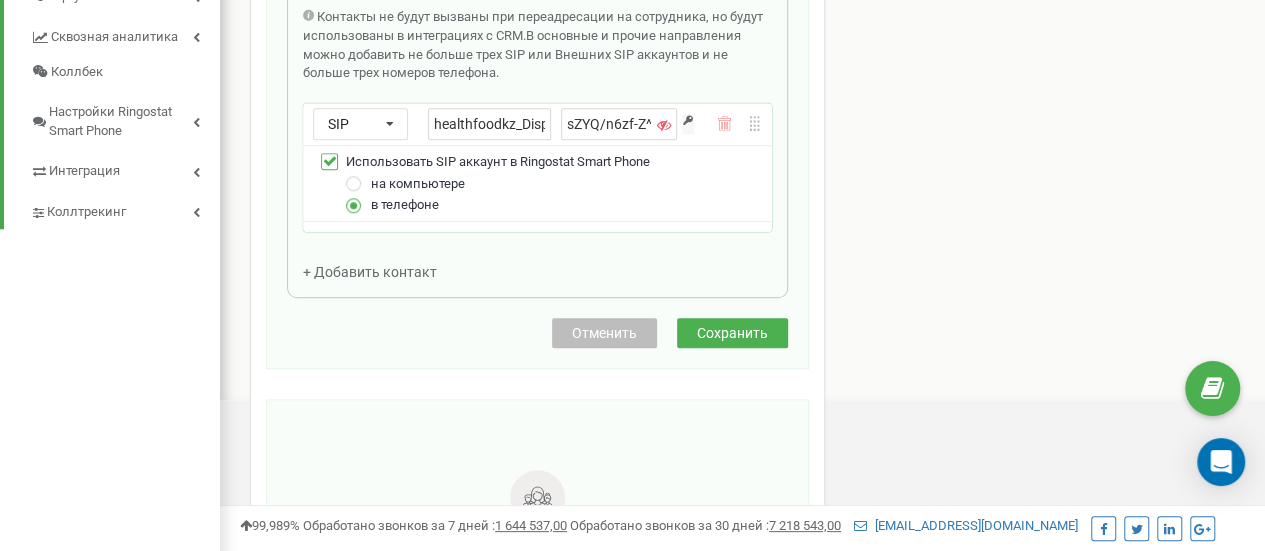 type on "12384" 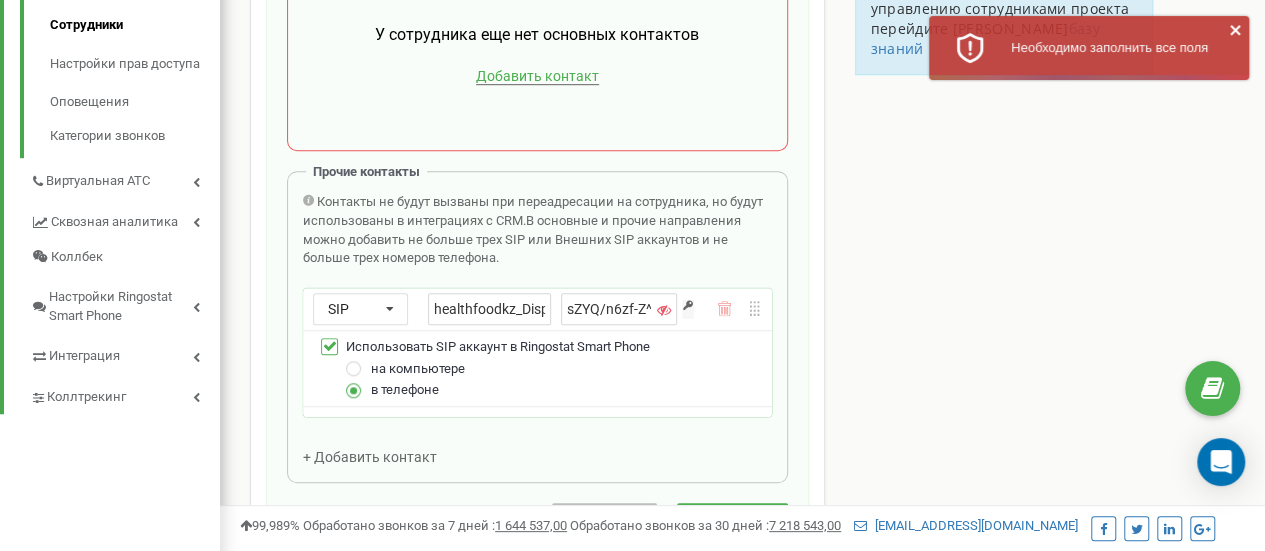 scroll, scrollTop: 700, scrollLeft: 0, axis: vertical 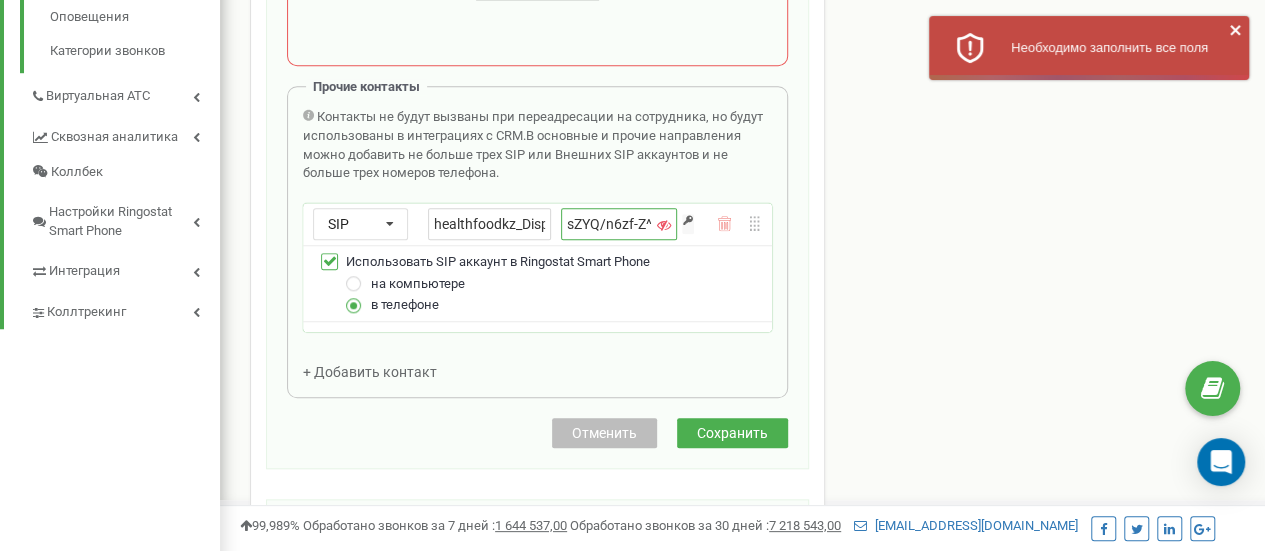 click on "sZYQ/n6zf-Z^olOu" at bounding box center [619, 224] 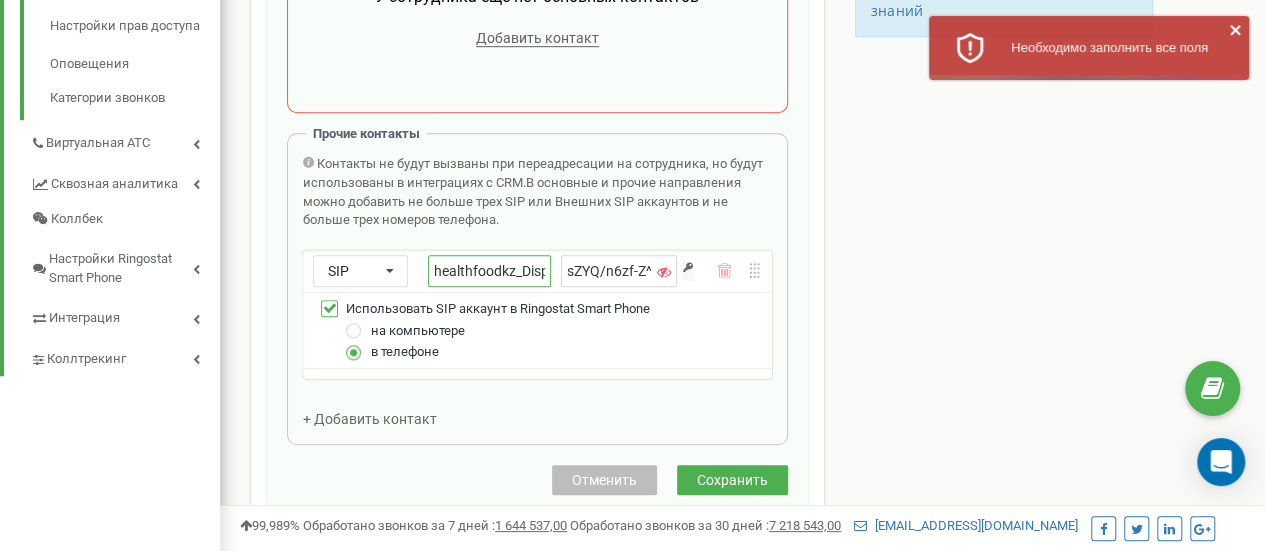 scroll, scrollTop: 400, scrollLeft: 0, axis: vertical 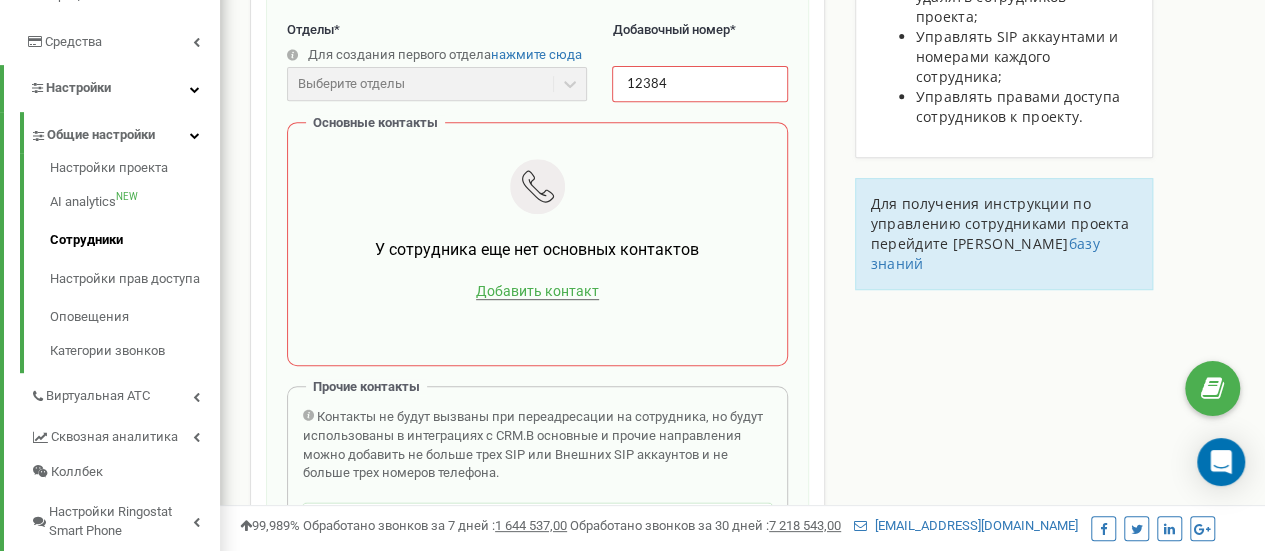 click on "Добавить контакт" at bounding box center (537, 291) 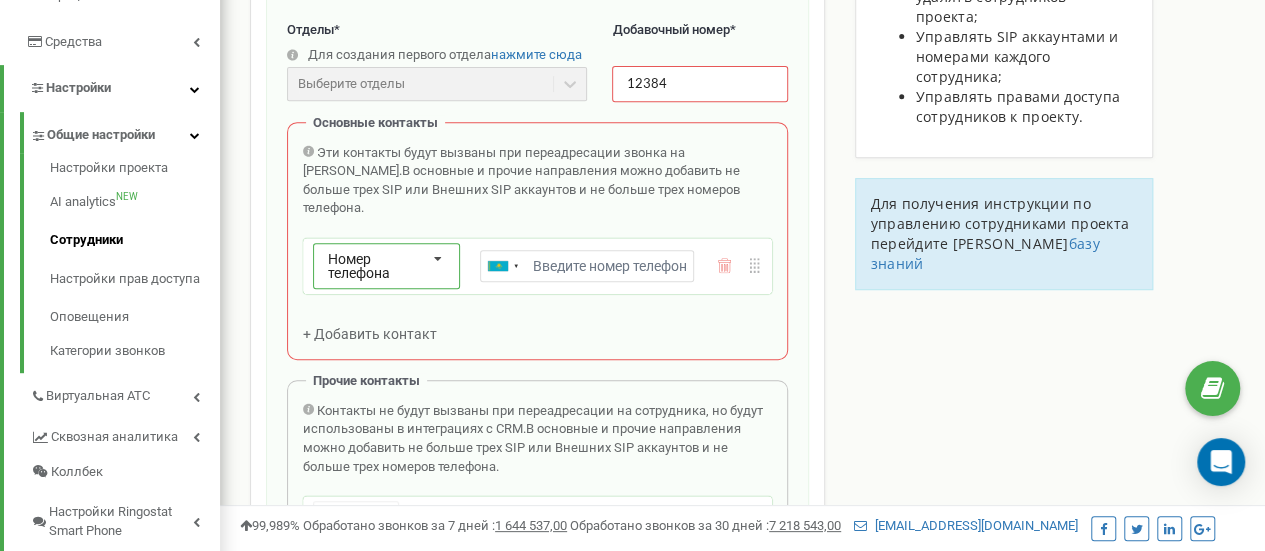 click at bounding box center [438, 260] 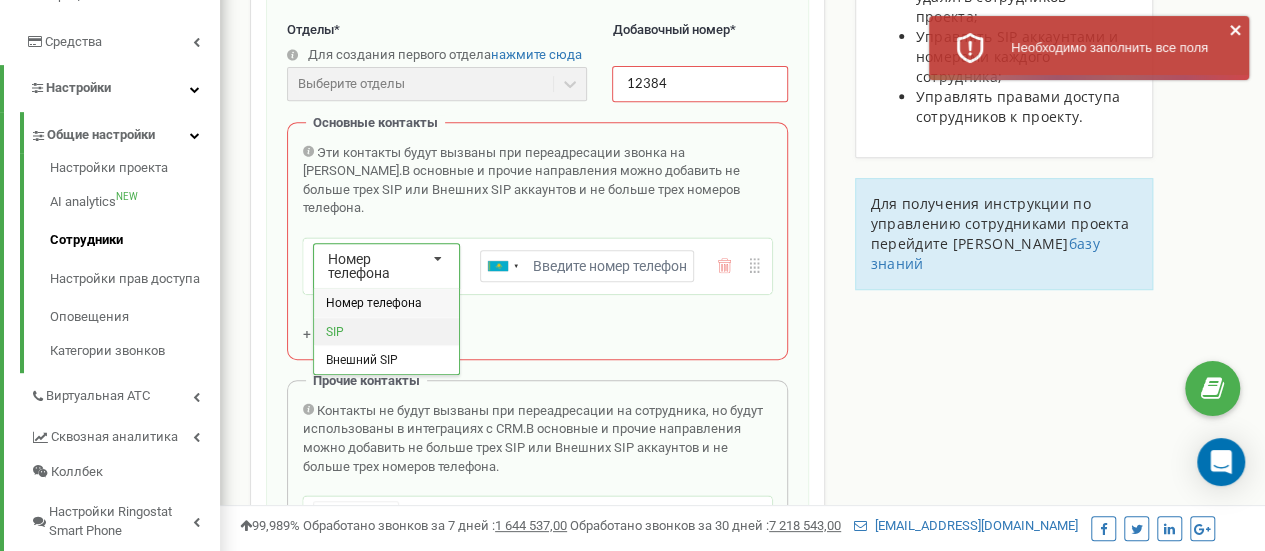 click on "SIP" at bounding box center [386, 331] 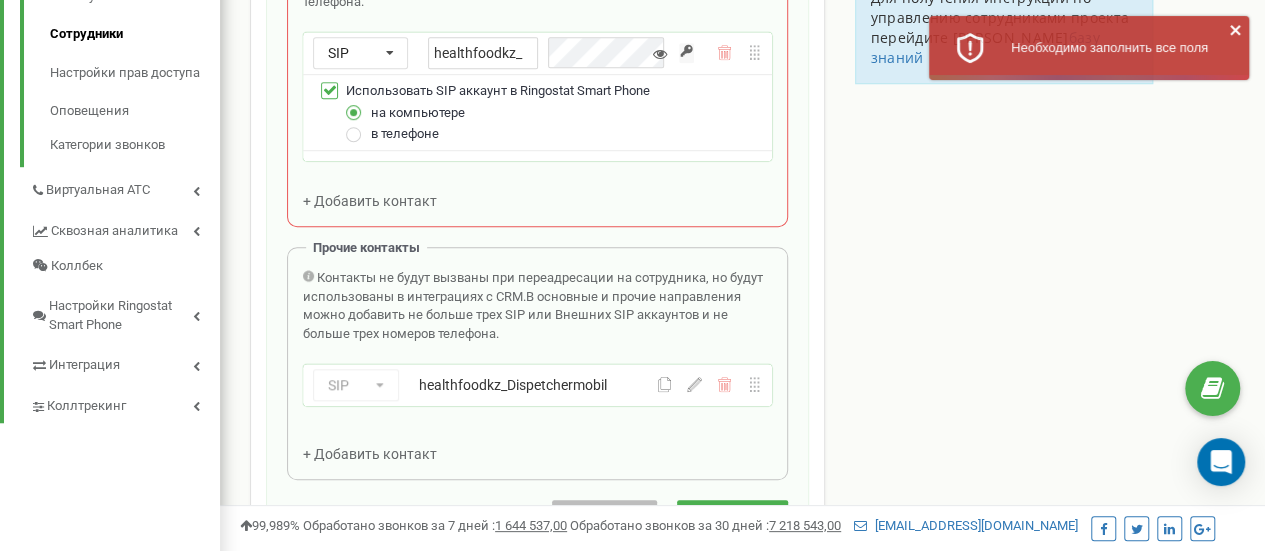 scroll, scrollTop: 700, scrollLeft: 0, axis: vertical 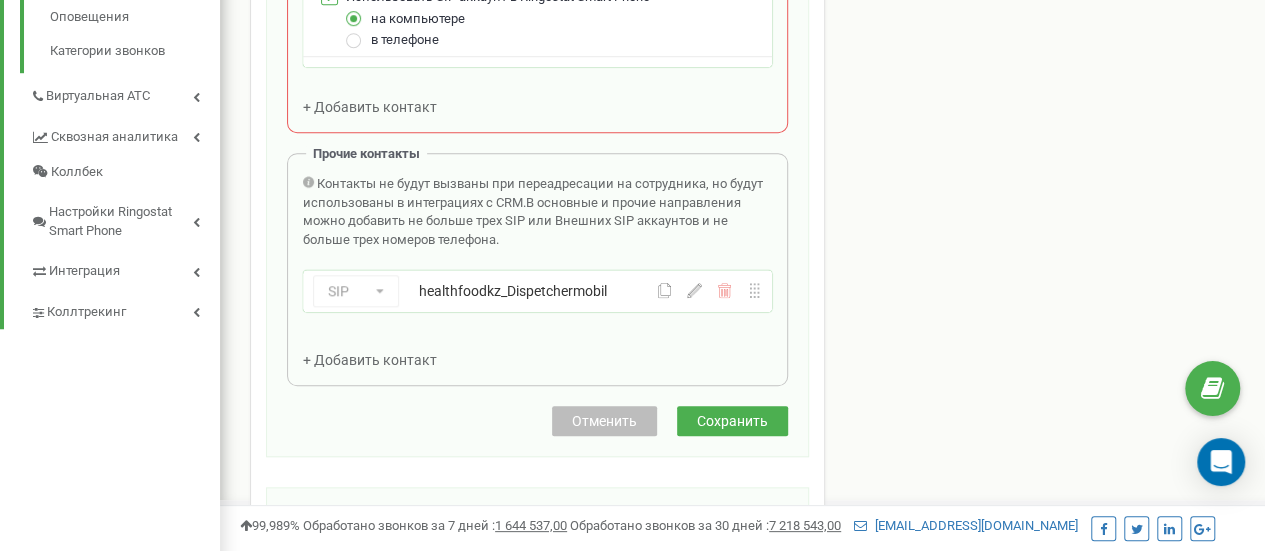 click on "SIP Номер телефона SIP Внешний SIP healthfoodkz_Dispetchermobil healthfoodkz_Dispetchermobil" at bounding box center (537, 291) 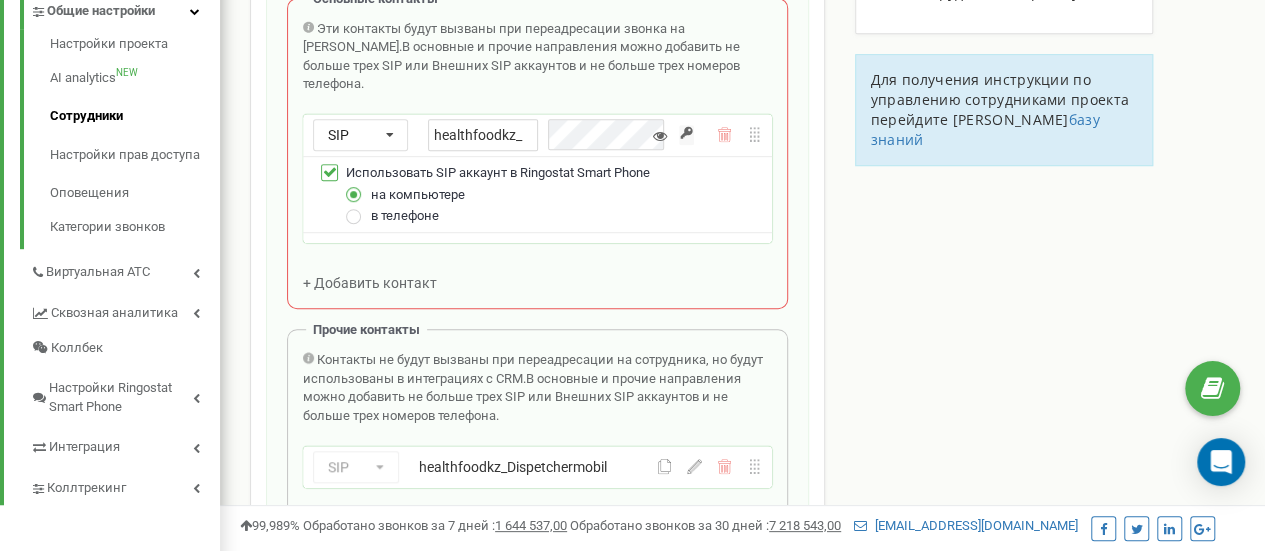 scroll, scrollTop: 500, scrollLeft: 0, axis: vertical 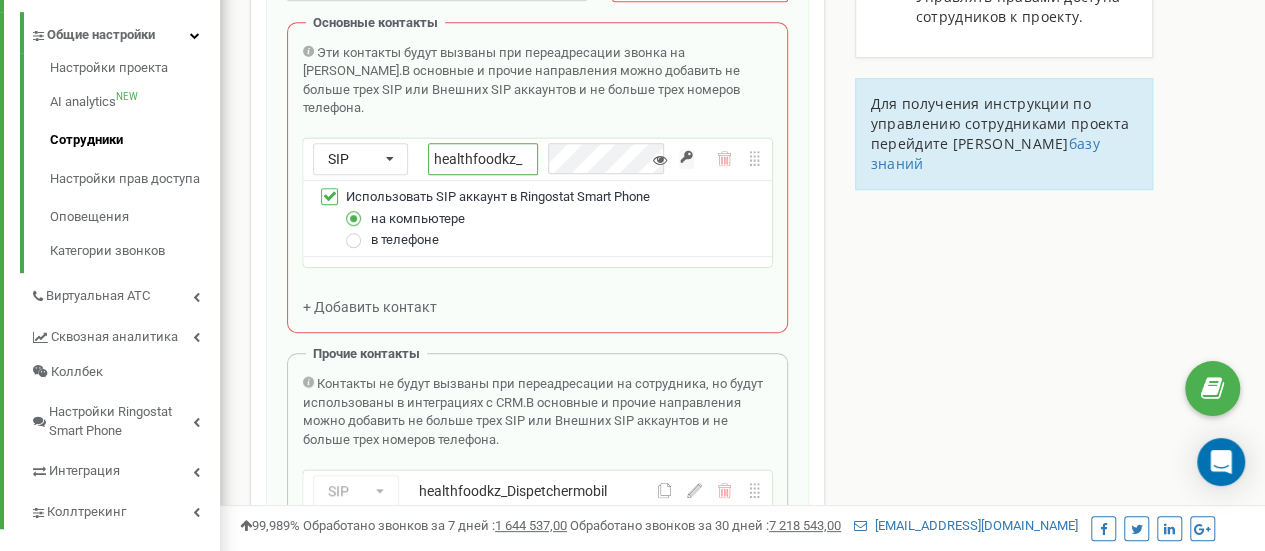 click on "healthfoodkz_" at bounding box center (483, 159) 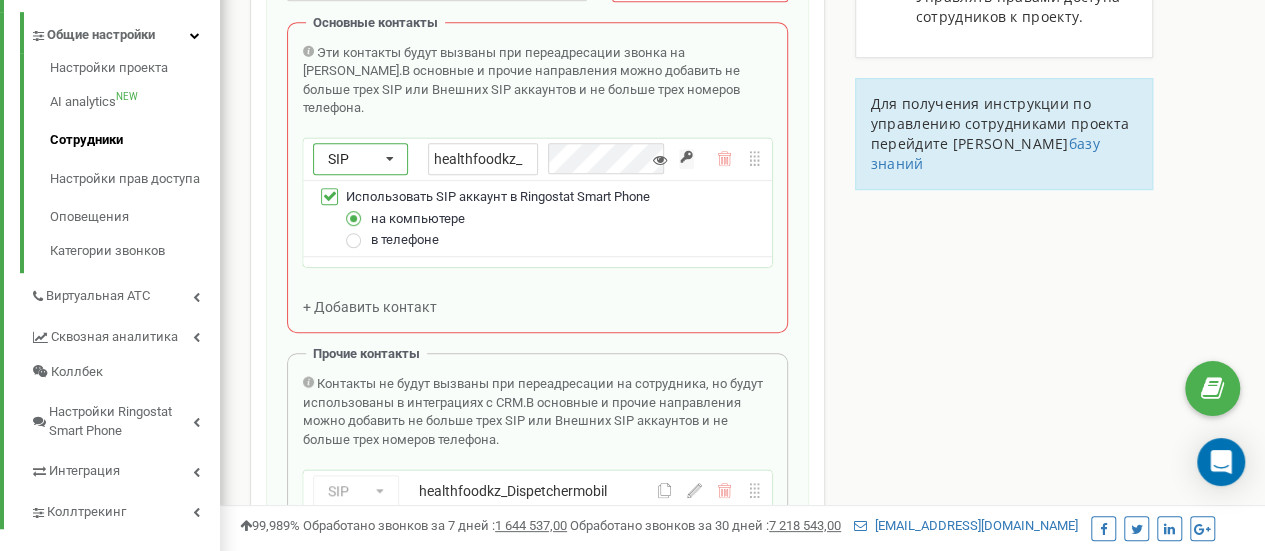 drag, startPoint x: 526, startPoint y: 142, endPoint x: 347, endPoint y: 129, distance: 179.47145 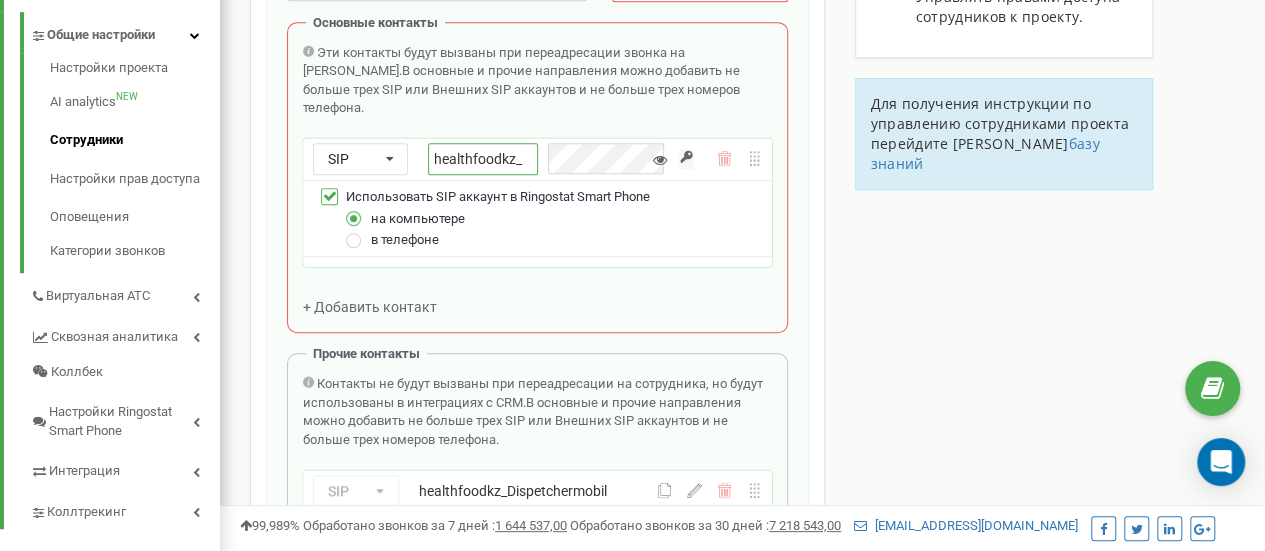 paste 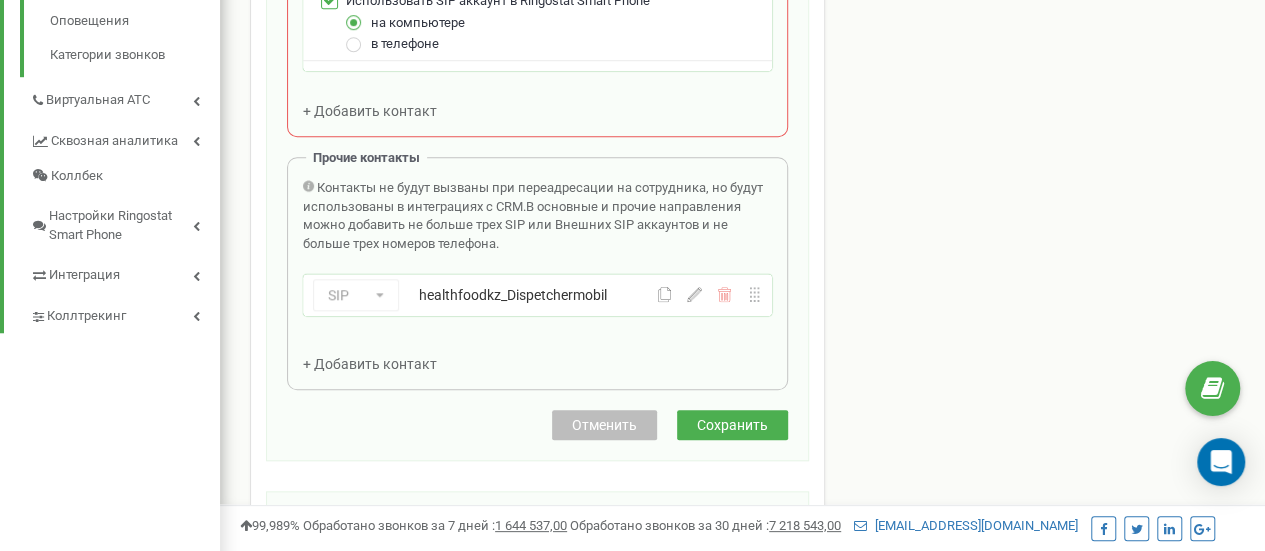 scroll, scrollTop: 700, scrollLeft: 0, axis: vertical 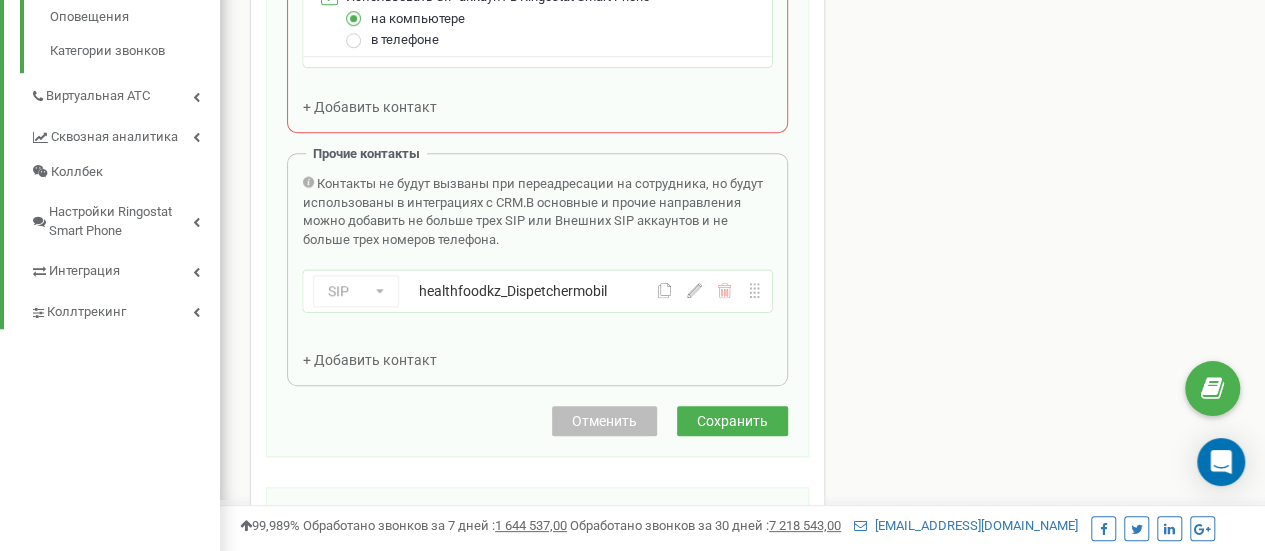 click 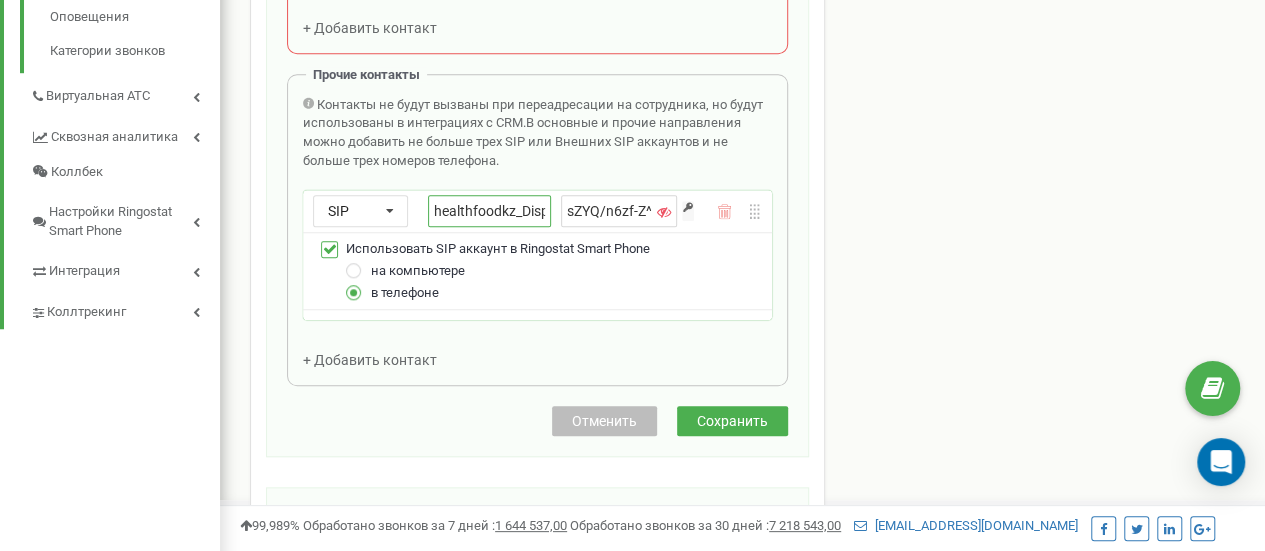 click on "SIP Номер телефона SIP Внешний SIP healthfoodkz_Dispetchermobil sZYQ/n6zf-Z^olOu           Использовать SIP аккаунт в Ringostat Smart Phone на компьютере в телефоне" at bounding box center (537, 254) 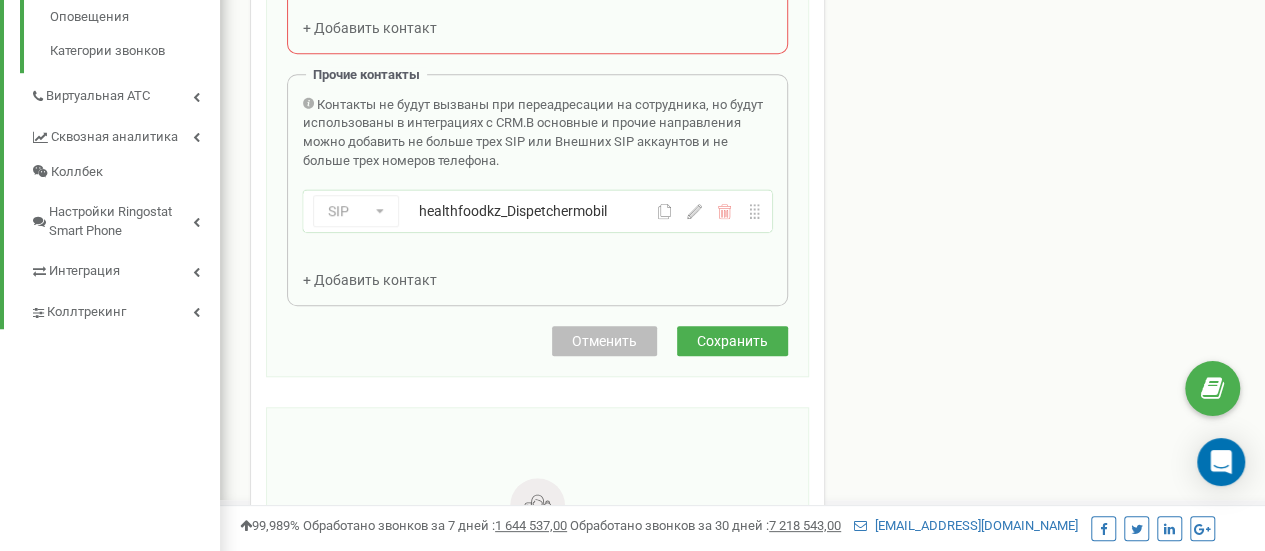 click on "SIP Номер телефона SIP Внешний SIP healthfoodkz_Dispetchermobil healthfoodkz_Dispetchermobil" at bounding box center [537, 211] 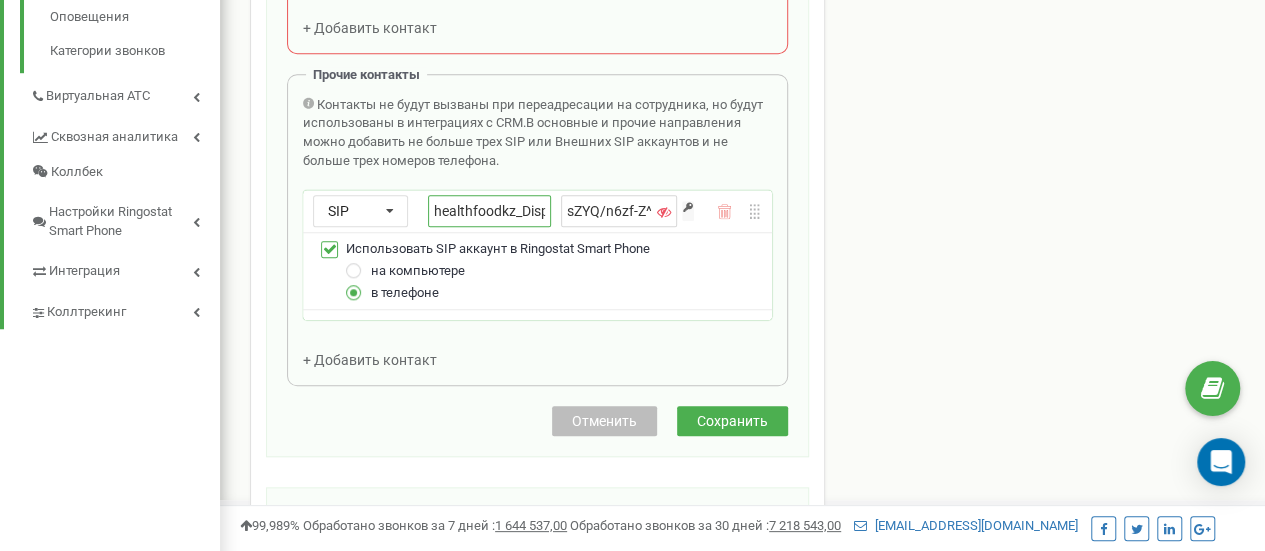 click on "healthfoodkz_Dispetchermobil" at bounding box center (489, 211) 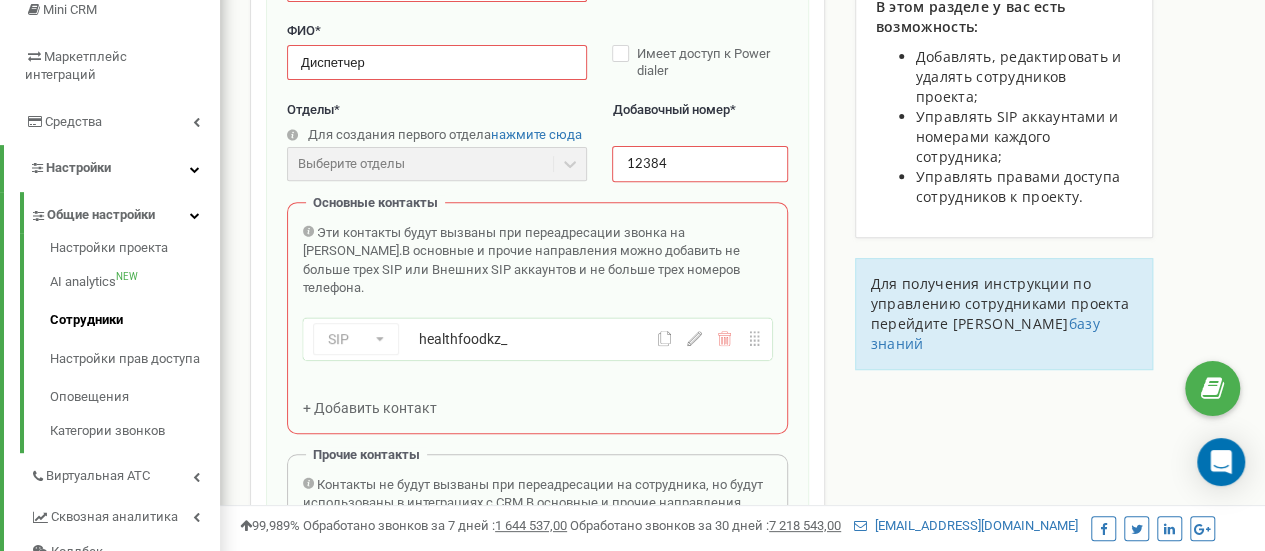 scroll, scrollTop: 300, scrollLeft: 0, axis: vertical 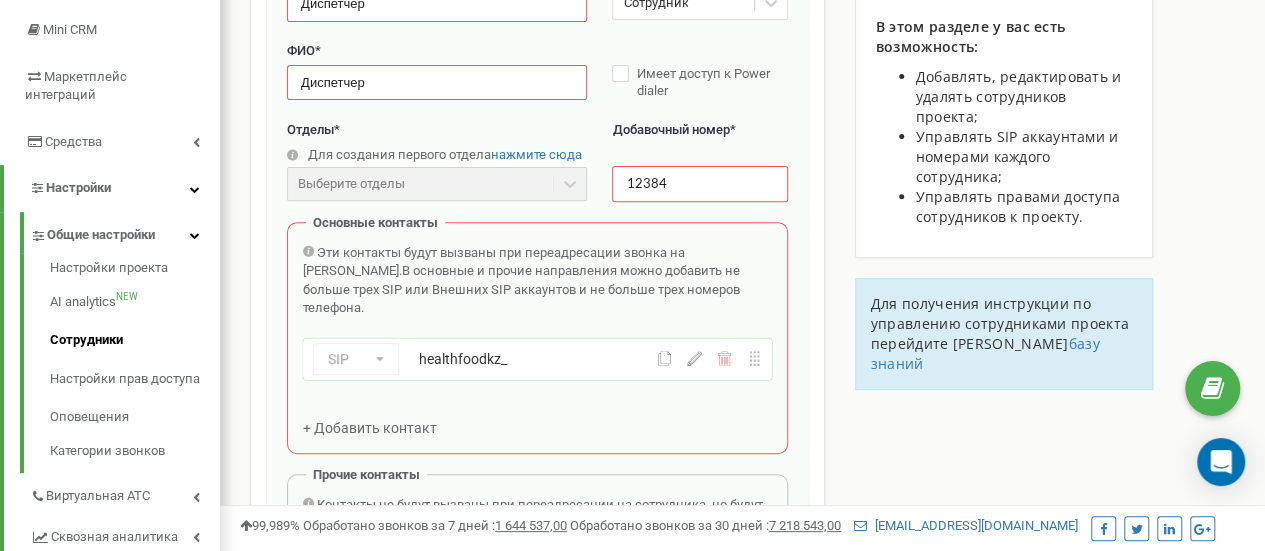 click 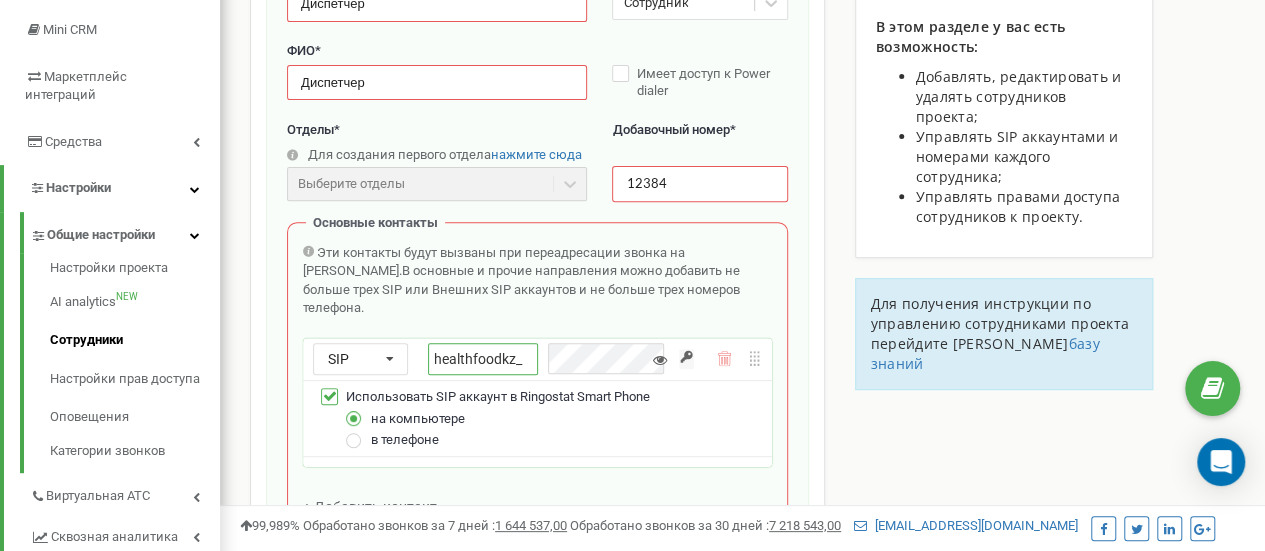 click on "healthfoodkz_" at bounding box center [483, 359] 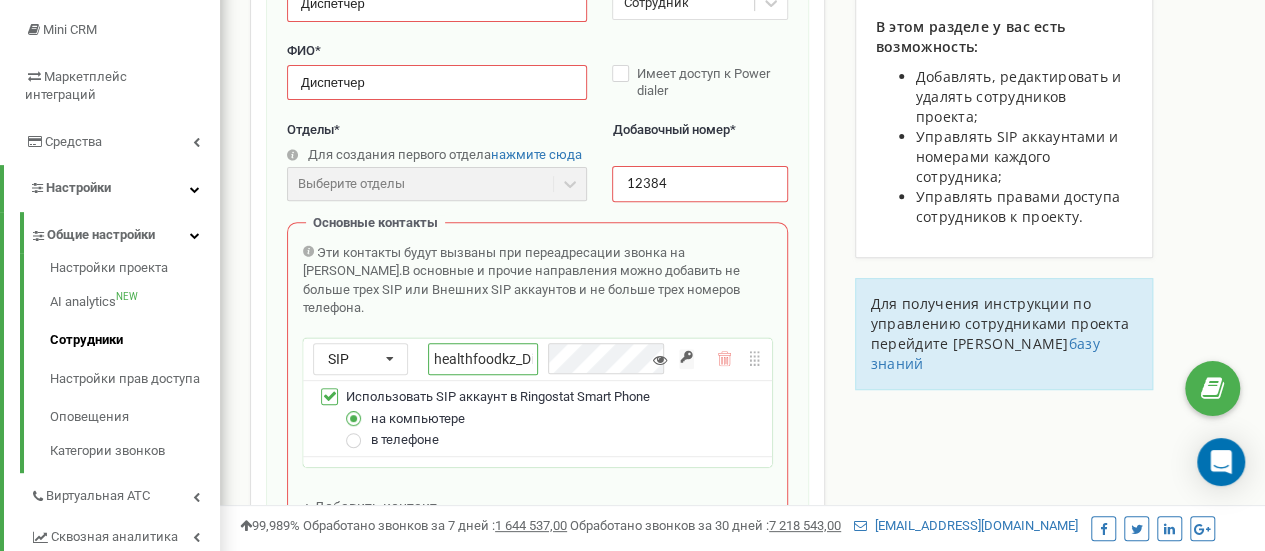 scroll, scrollTop: 0, scrollLeft: 78, axis: horizontal 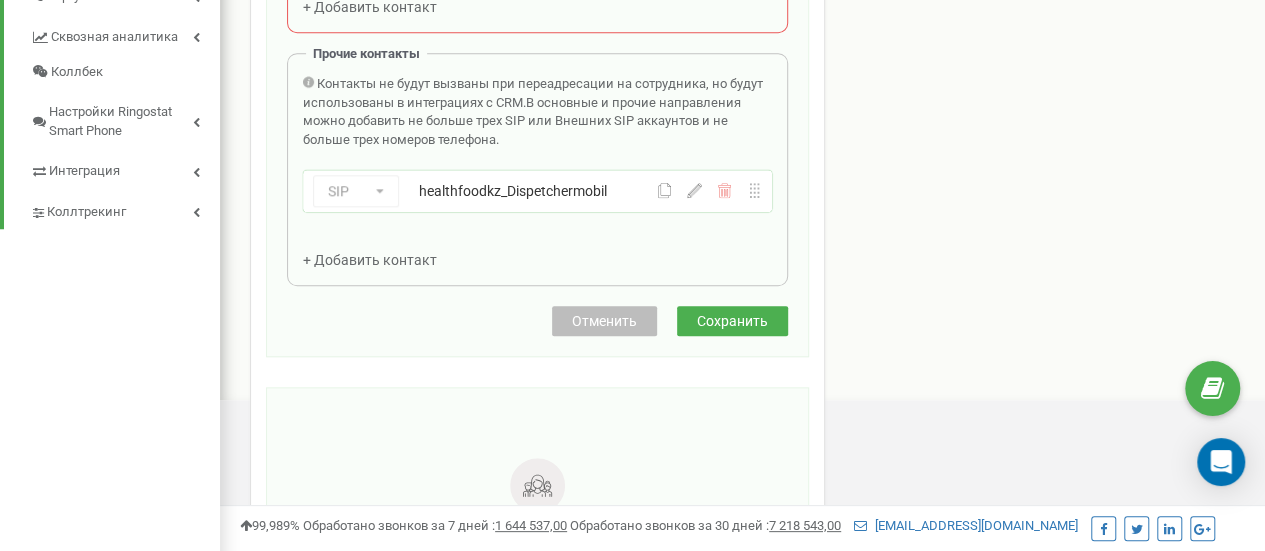 click 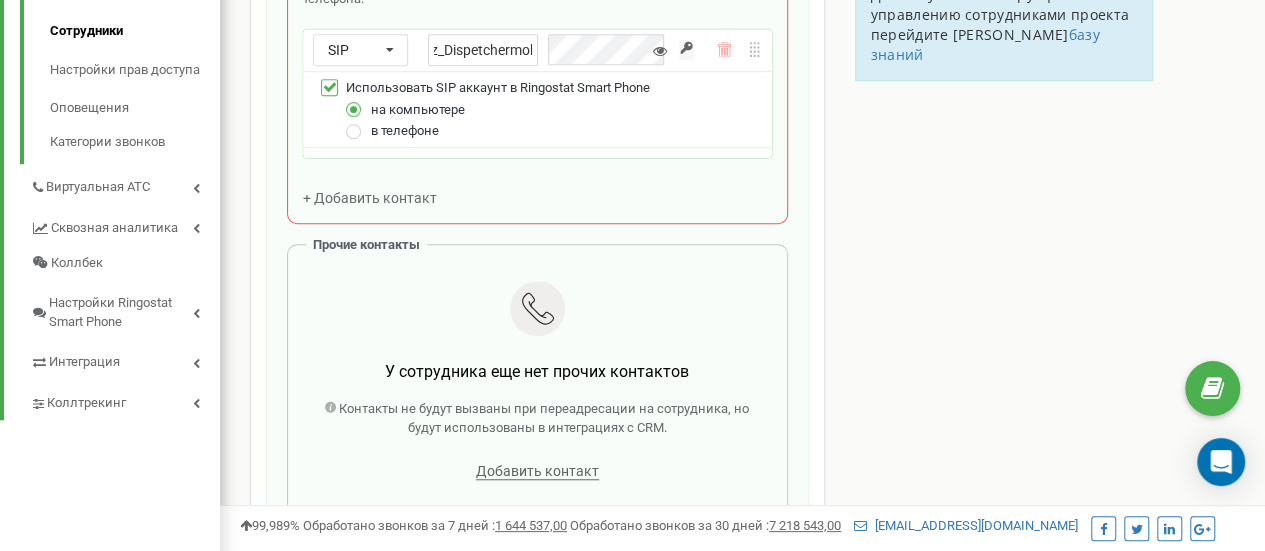 scroll, scrollTop: 600, scrollLeft: 0, axis: vertical 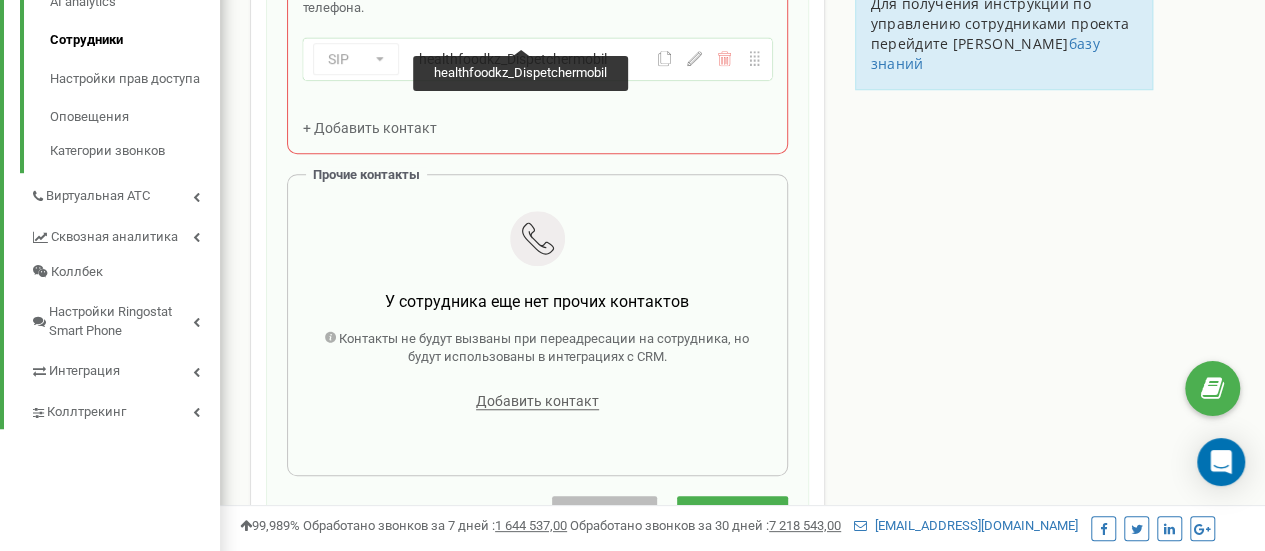 click on "healthfoodkz_Dispetchermobil" at bounding box center (522, 59) 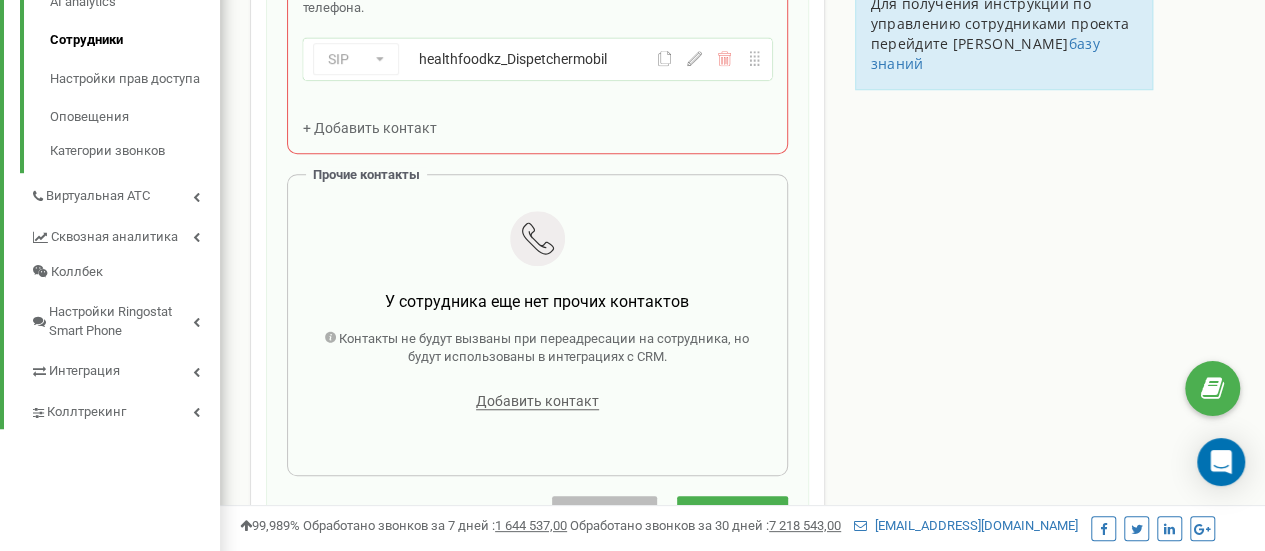 click 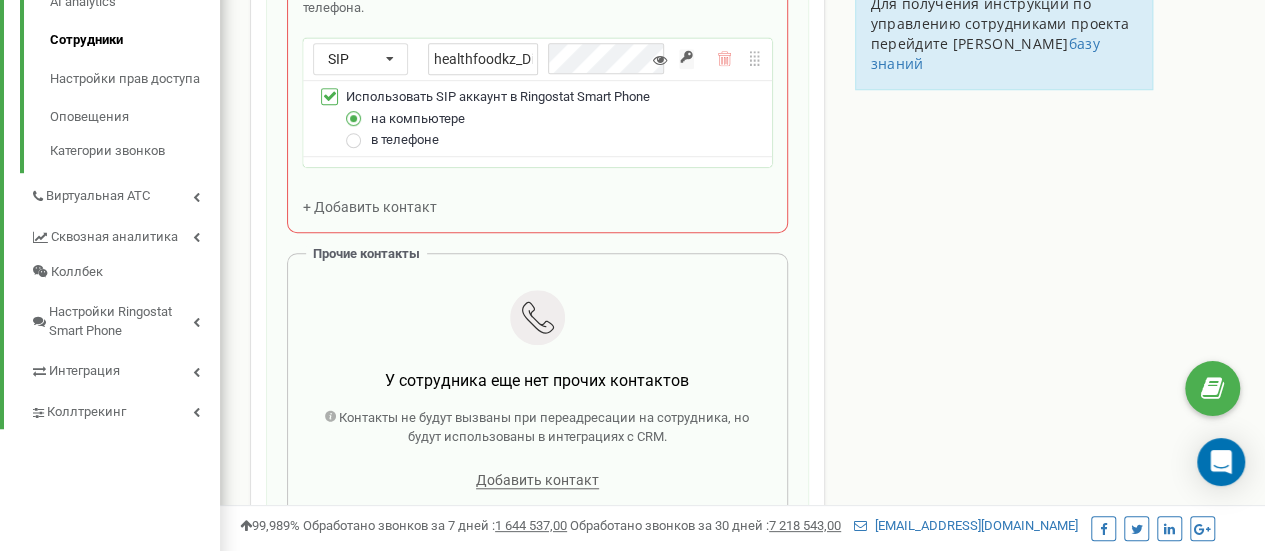 click at bounding box center [354, 110] 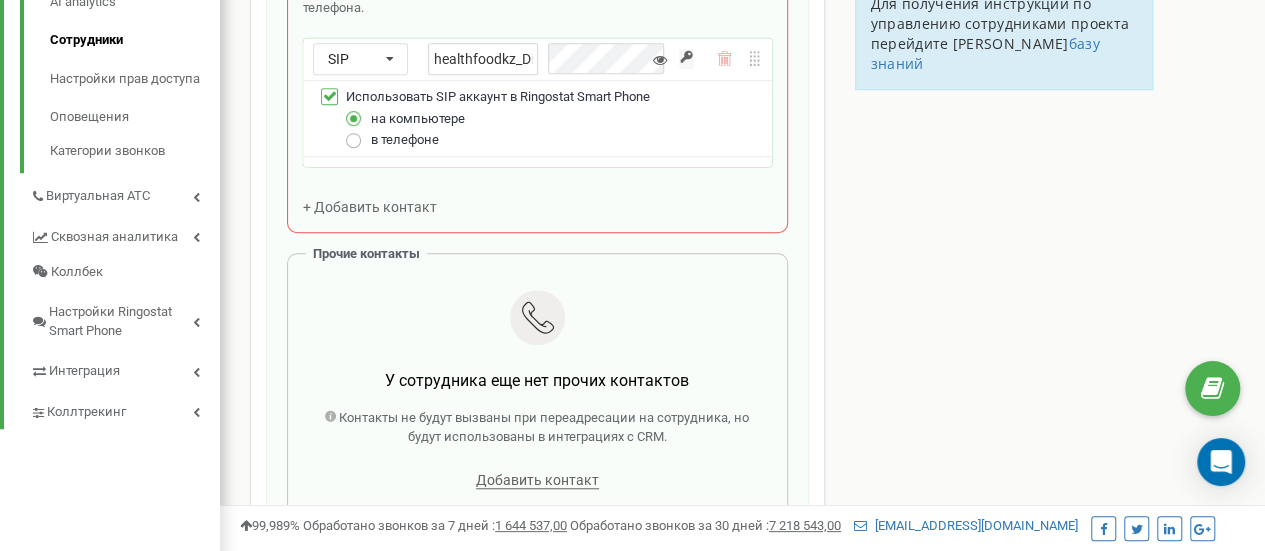 click at bounding box center (354, 132) 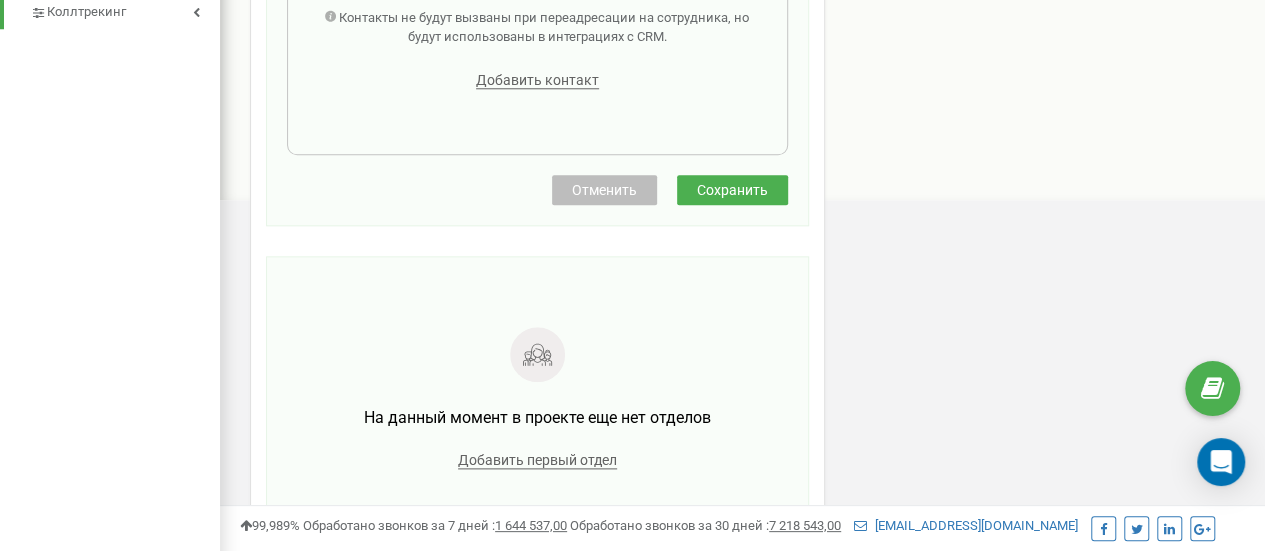 click on "Сохранить" at bounding box center (732, 190) 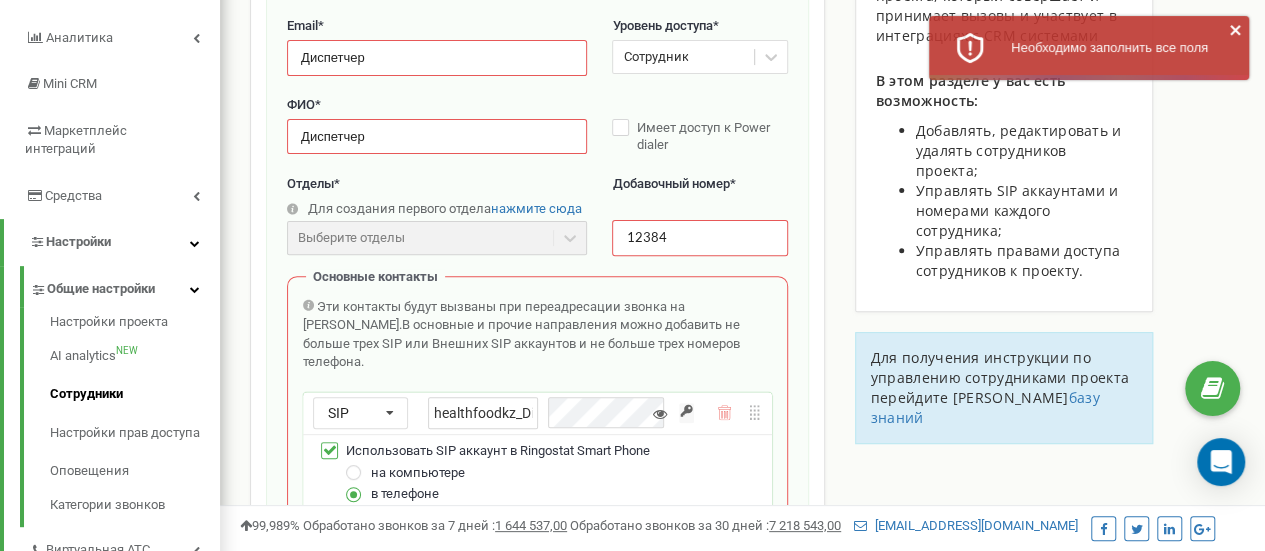 scroll, scrollTop: 100, scrollLeft: 0, axis: vertical 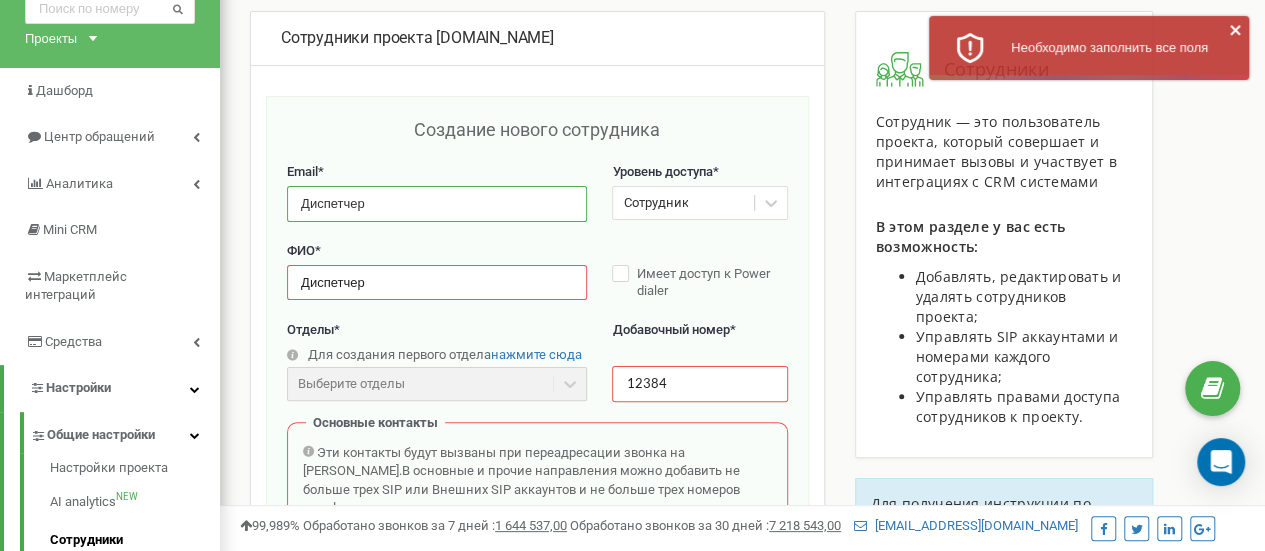 click on "Диспетчер" at bounding box center (437, 203) 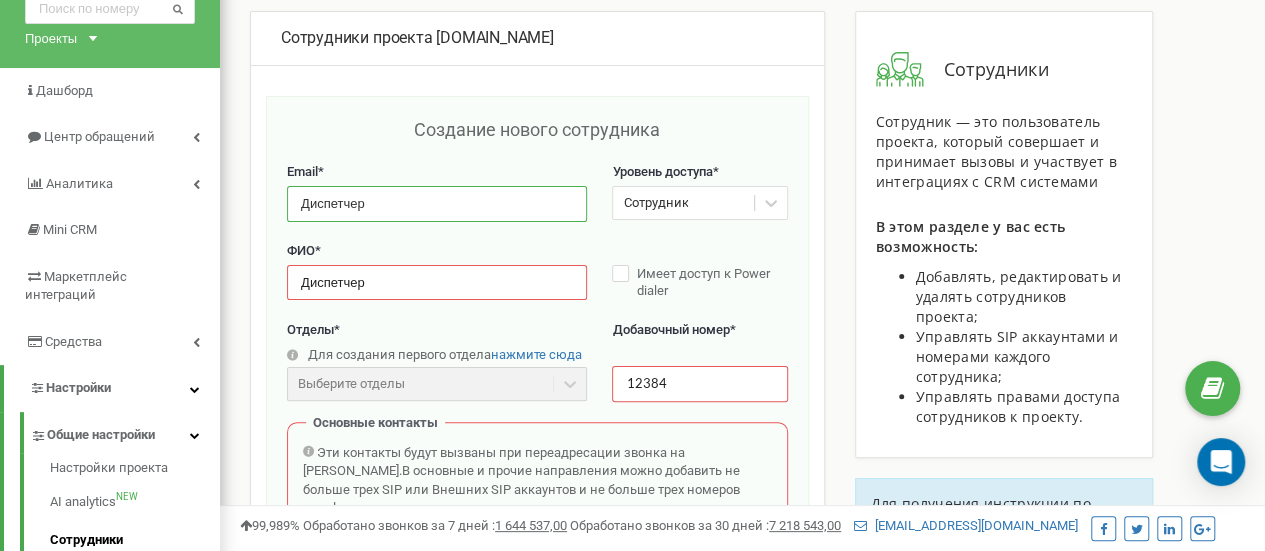 click on "Диспетчер" at bounding box center (437, 203) 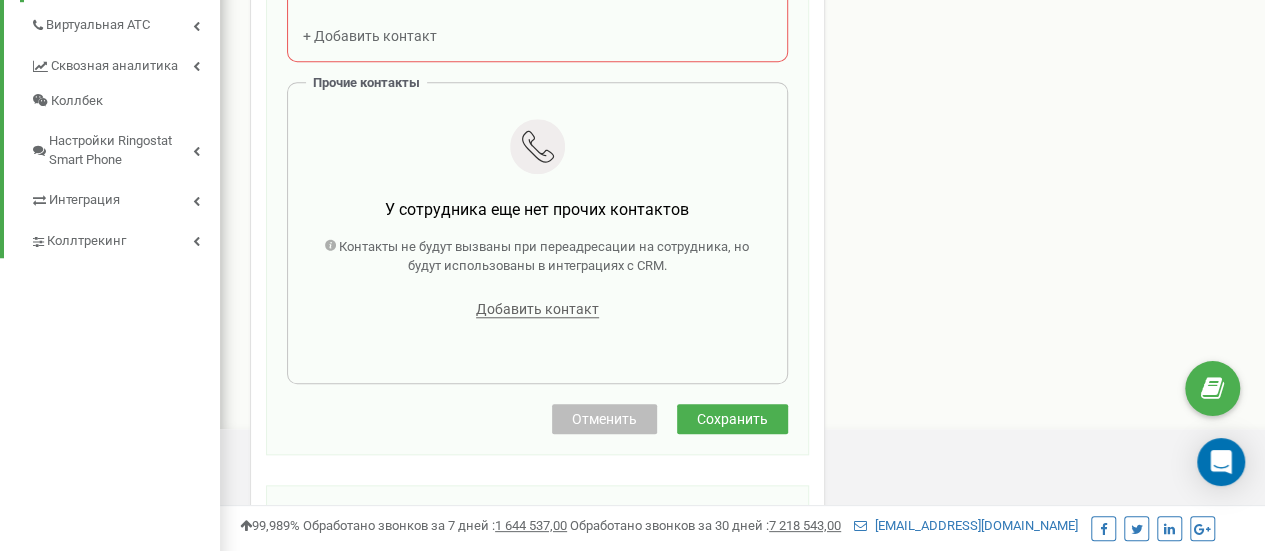 scroll, scrollTop: 800, scrollLeft: 0, axis: vertical 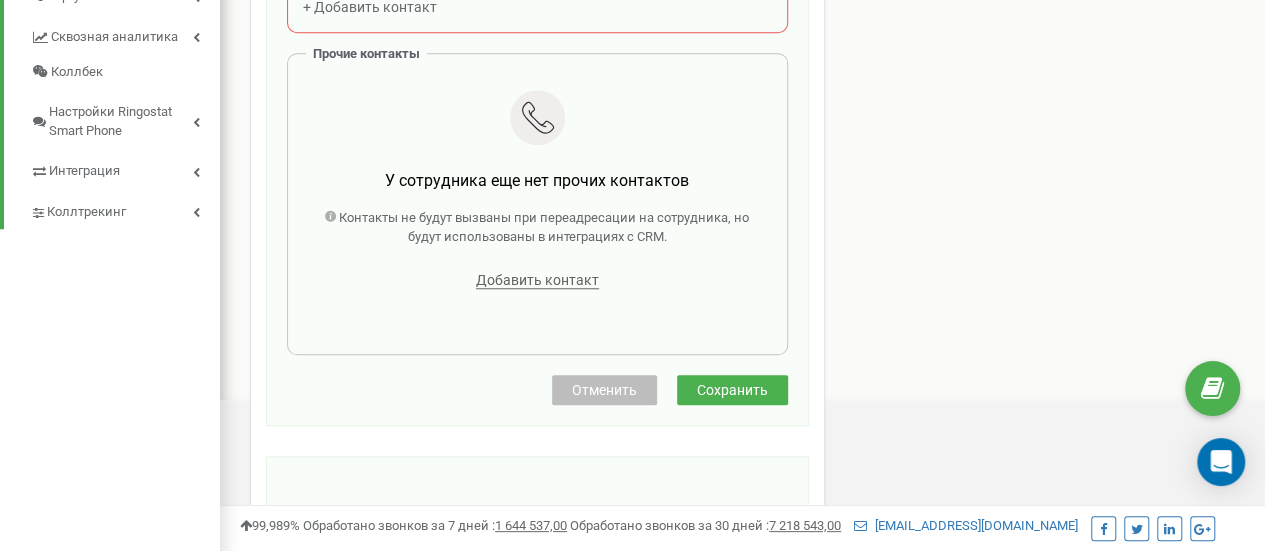 click on "Сохранить" at bounding box center (732, 390) 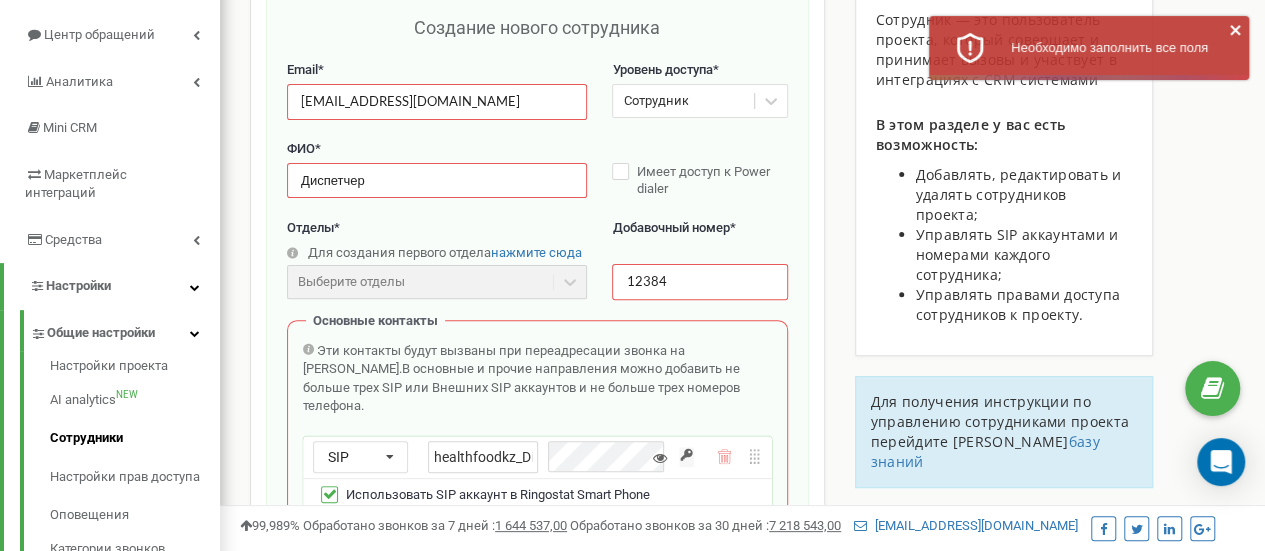 scroll, scrollTop: 200, scrollLeft: 0, axis: vertical 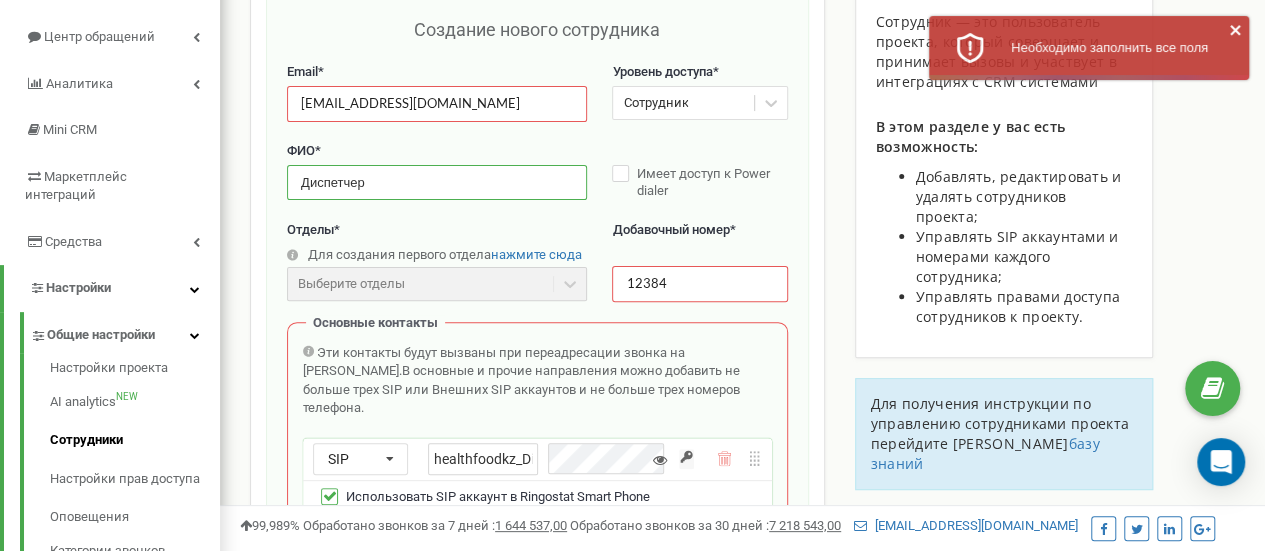 click on "Диспетчер" at bounding box center [437, 182] 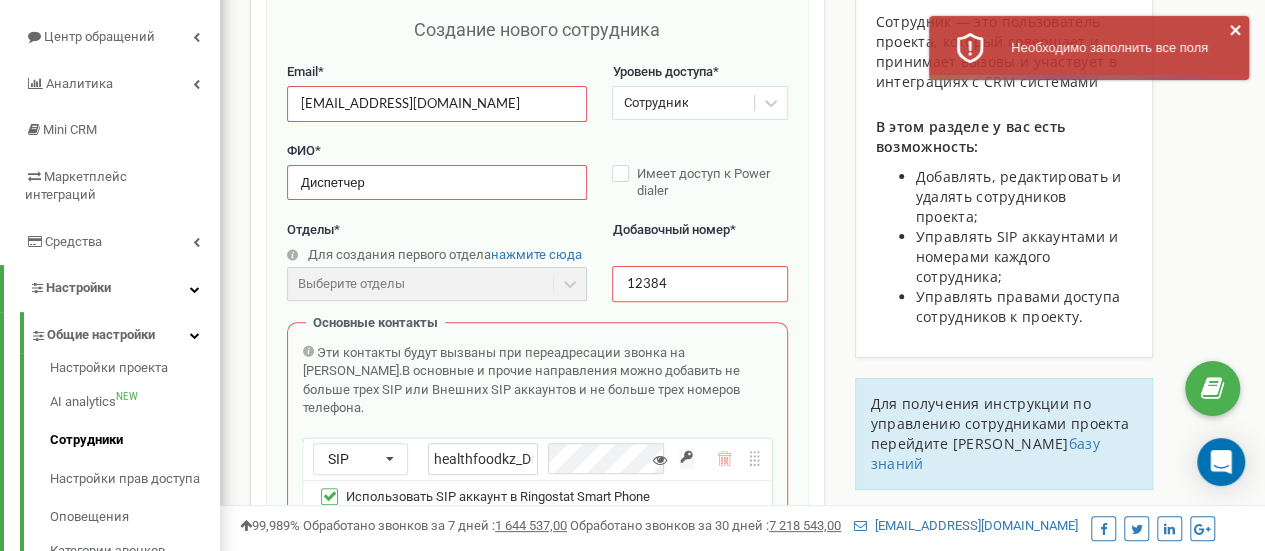 click on "Email * [EMAIL_ADDRESS][DOMAIN_NAME] Уровень доступа * Сотрудник" at bounding box center [537, 102] 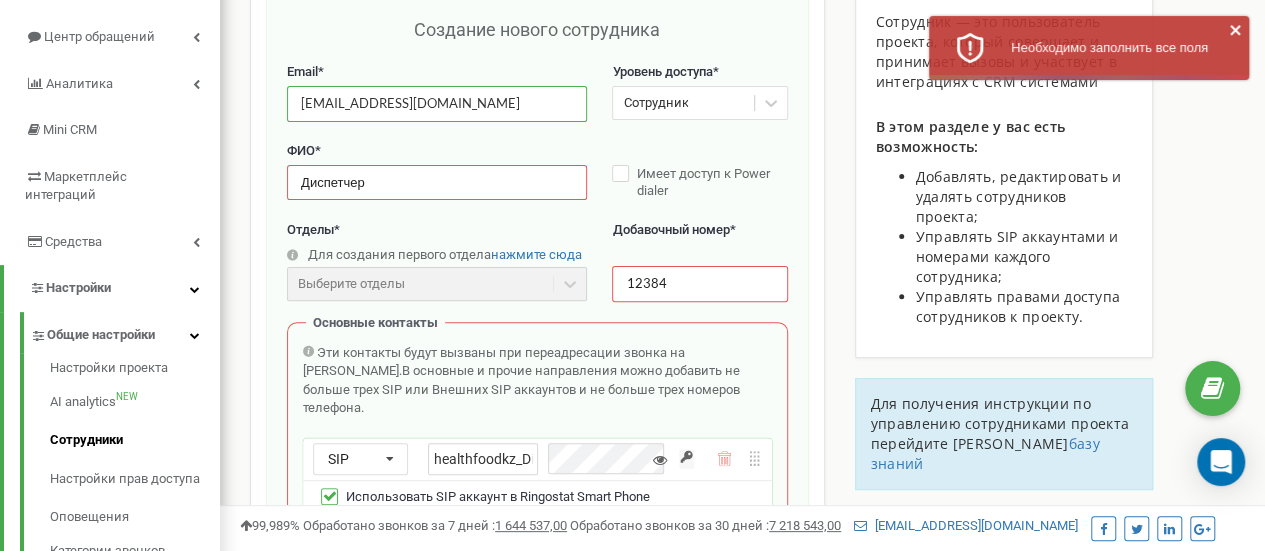 click on "[EMAIL_ADDRESS][DOMAIN_NAME]" at bounding box center (437, 103) 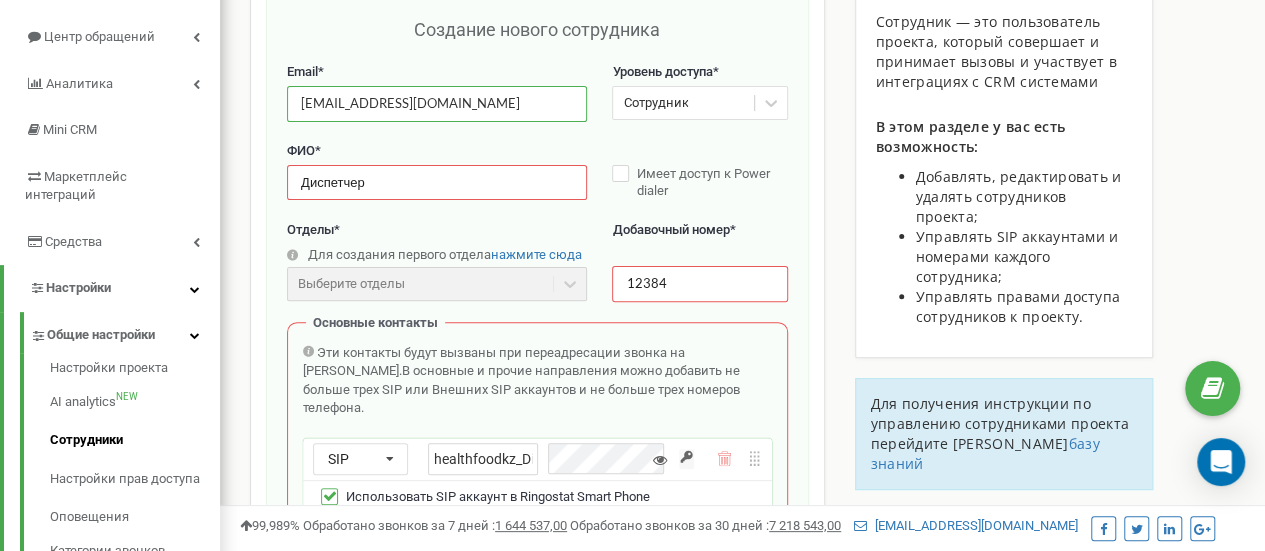 click on "[EMAIL_ADDRESS][DOMAIN_NAME]" at bounding box center (437, 103) 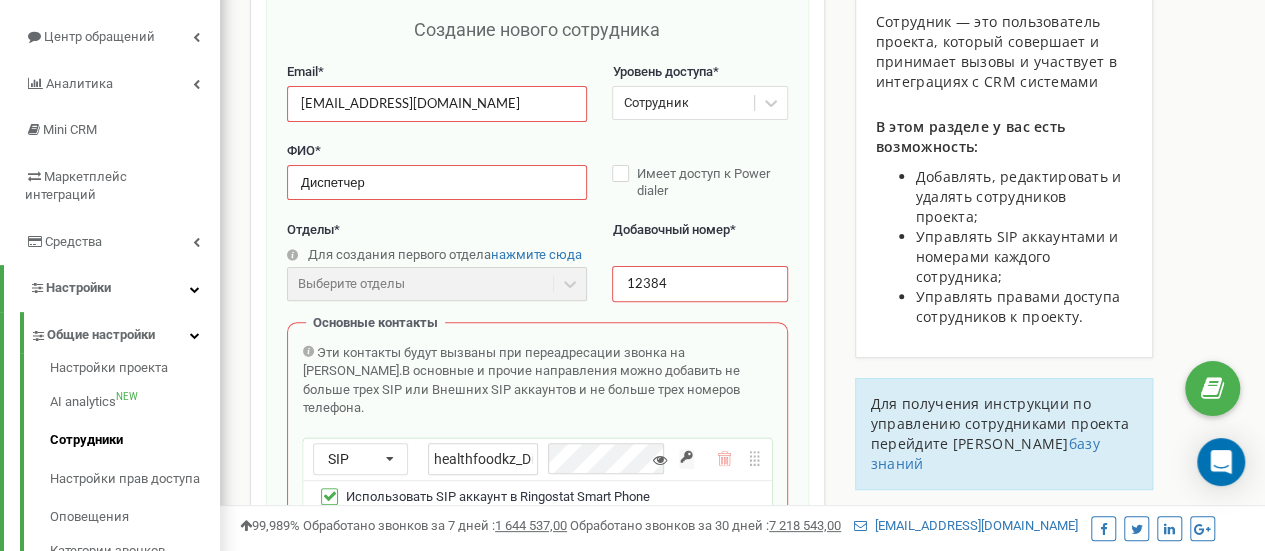 click on "Email *" at bounding box center (437, 72) 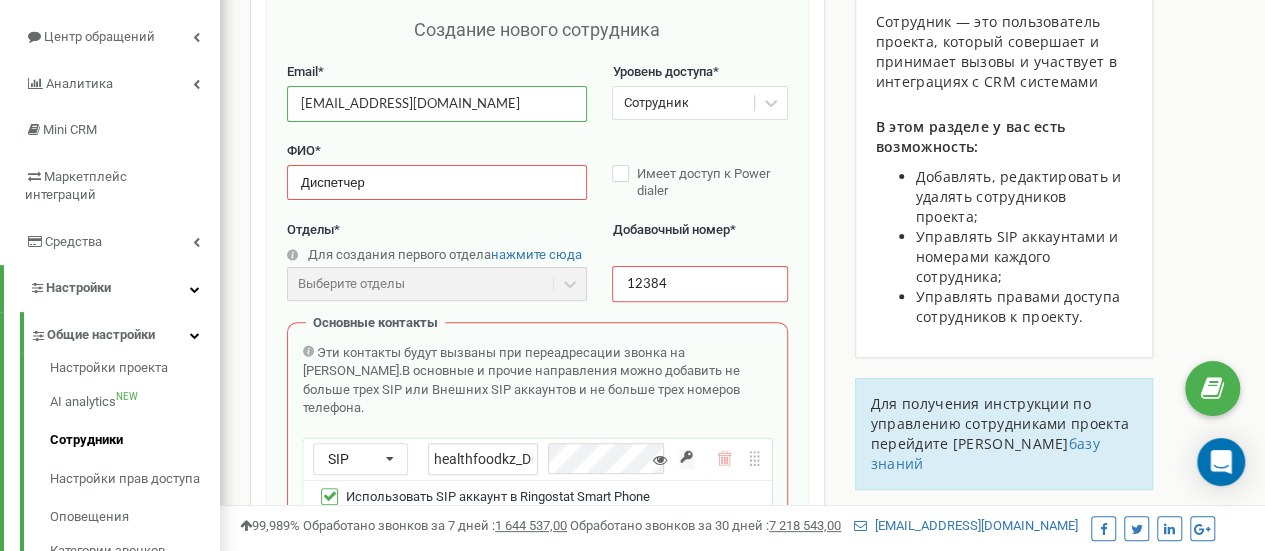 click on "Artem.egorov.09@mail.ru" at bounding box center (437, 103) 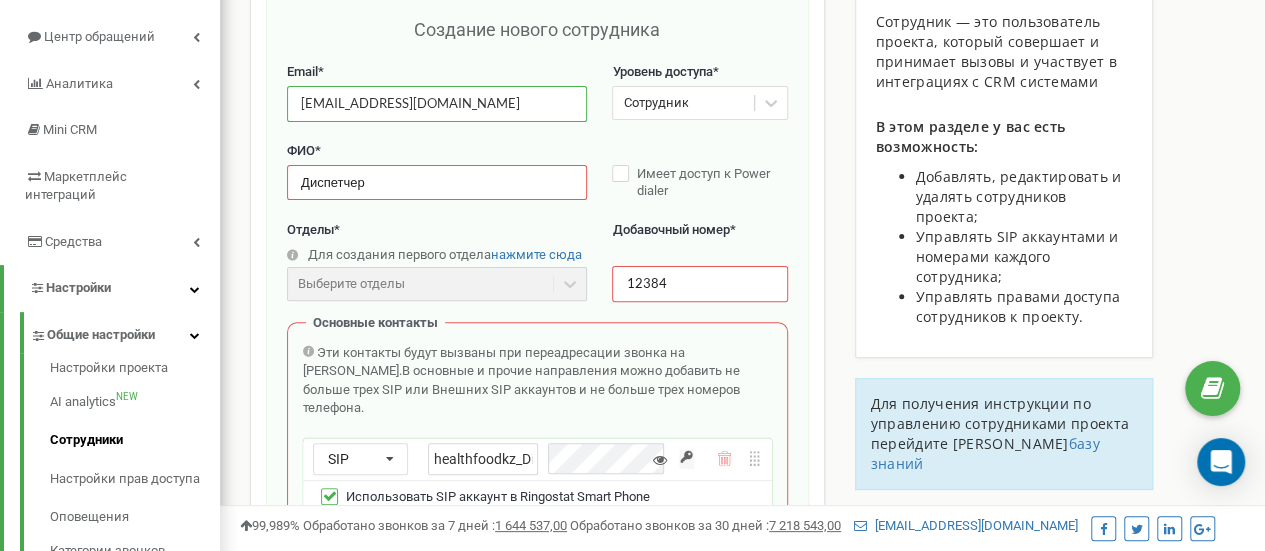 drag, startPoint x: 460, startPoint y: 107, endPoint x: 302, endPoint y: 97, distance: 158.31615 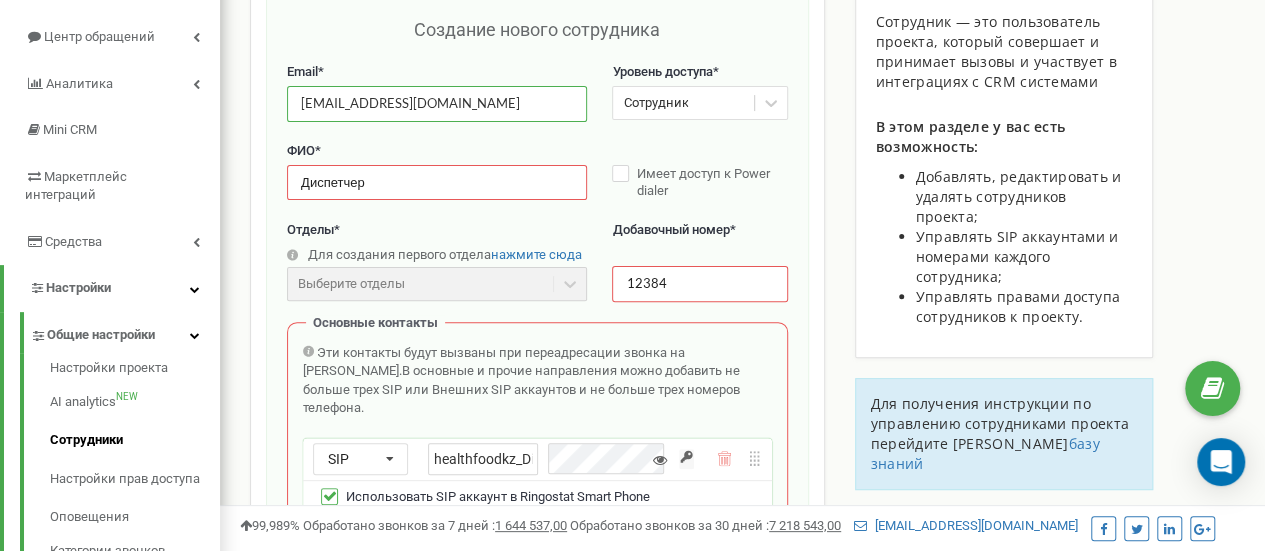click on "Artem.egorov.09@mail.ru" at bounding box center (437, 103) 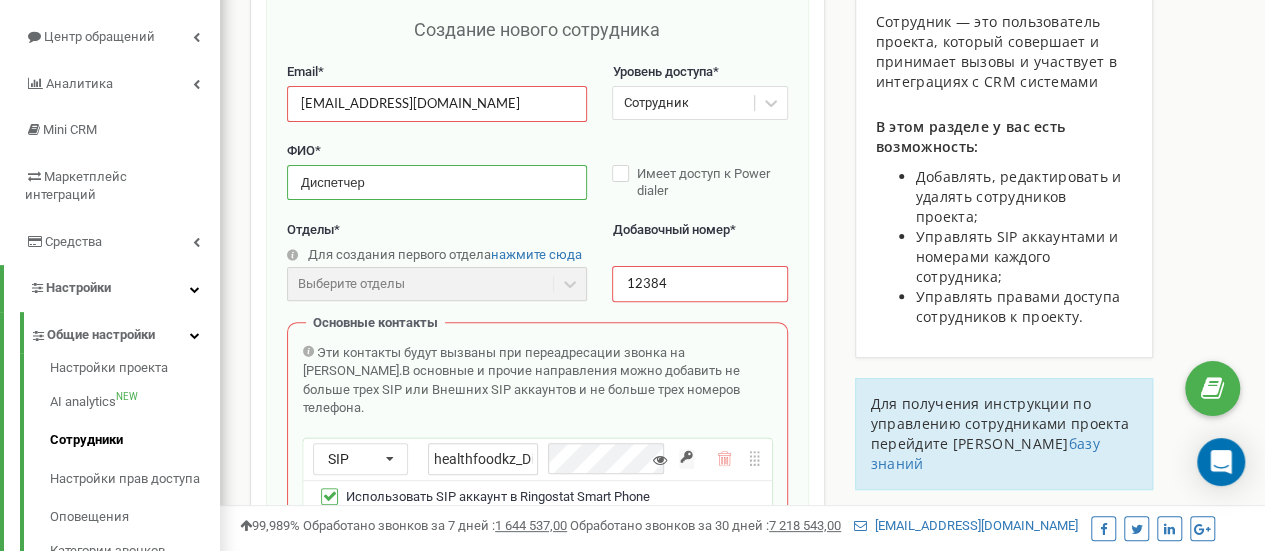 click on "Диспетчер" at bounding box center (437, 182) 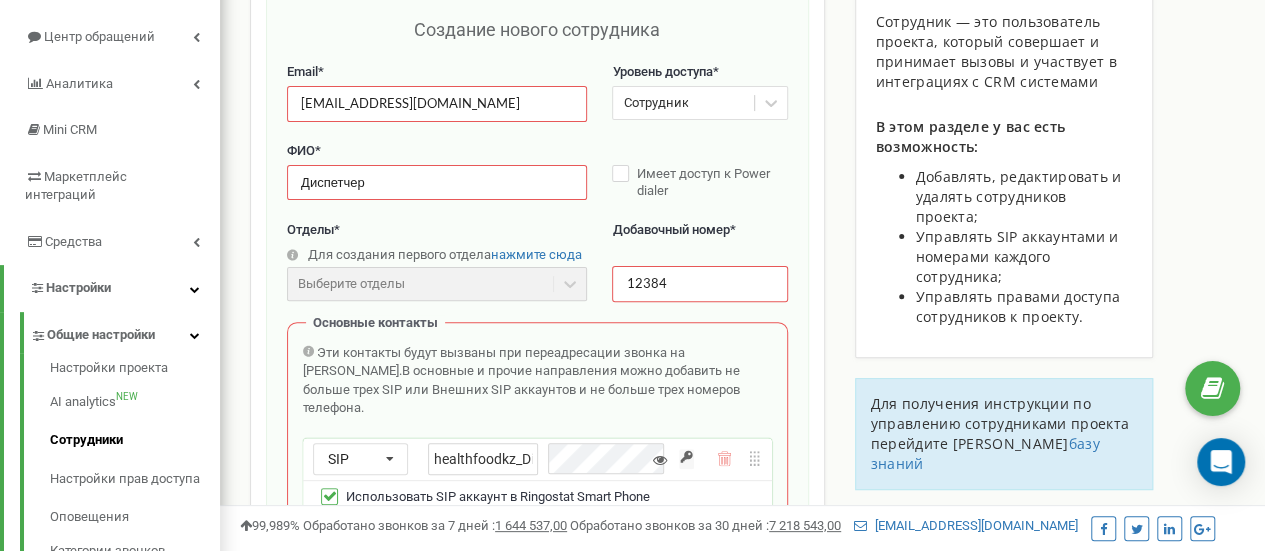 click on "Создание нового сотрудника" at bounding box center (537, 40) 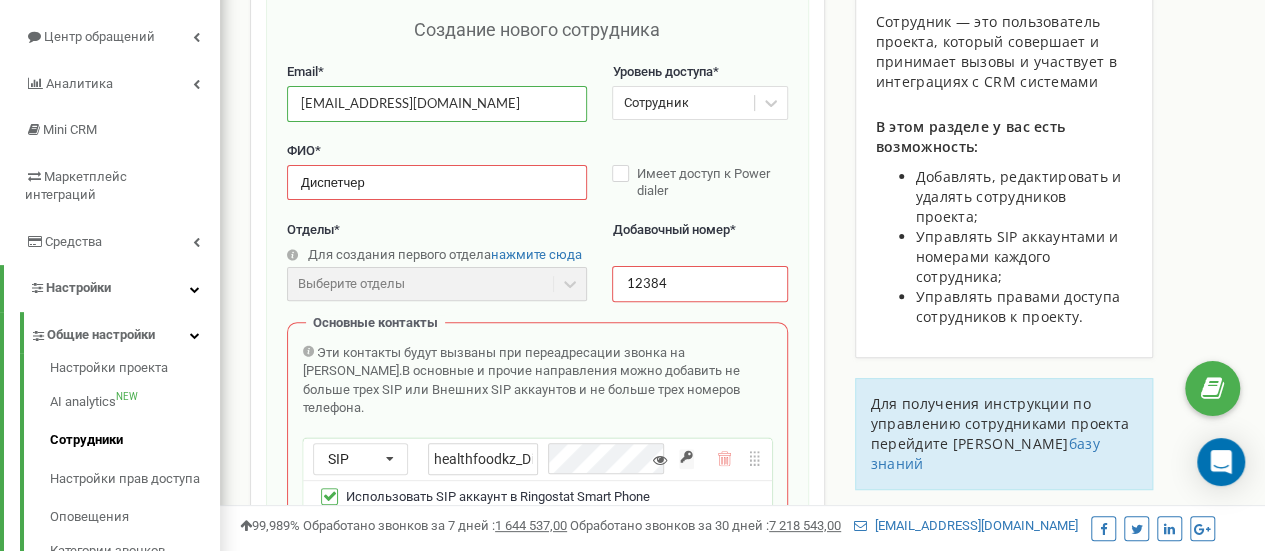 click on "artem.egorov.21052002@gmail.com" at bounding box center [437, 103] 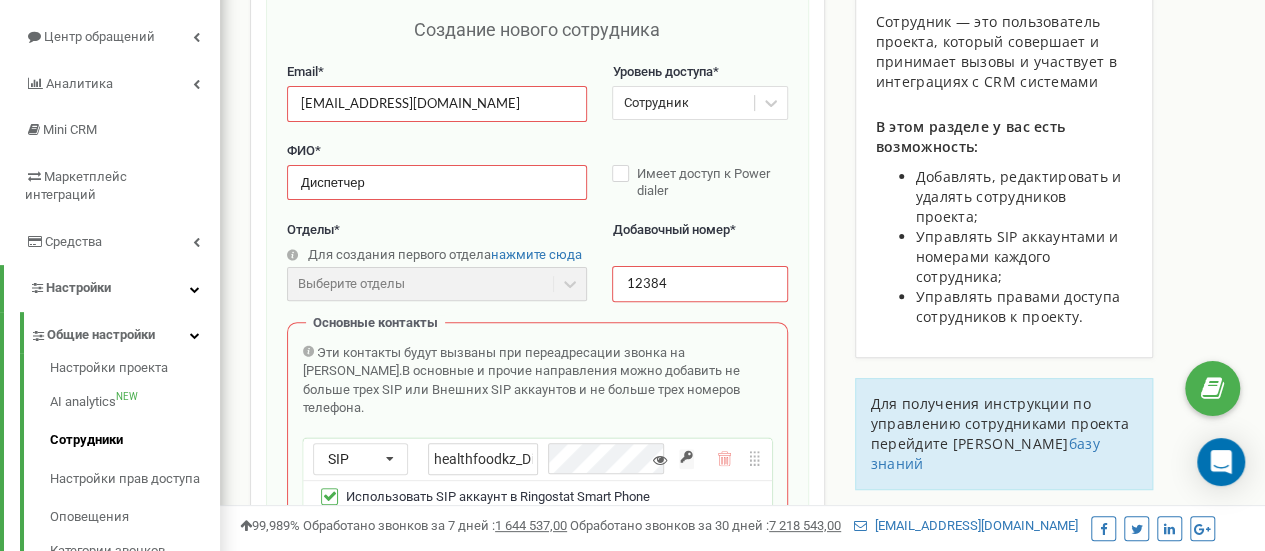 click on "Email *" at bounding box center (437, 72) 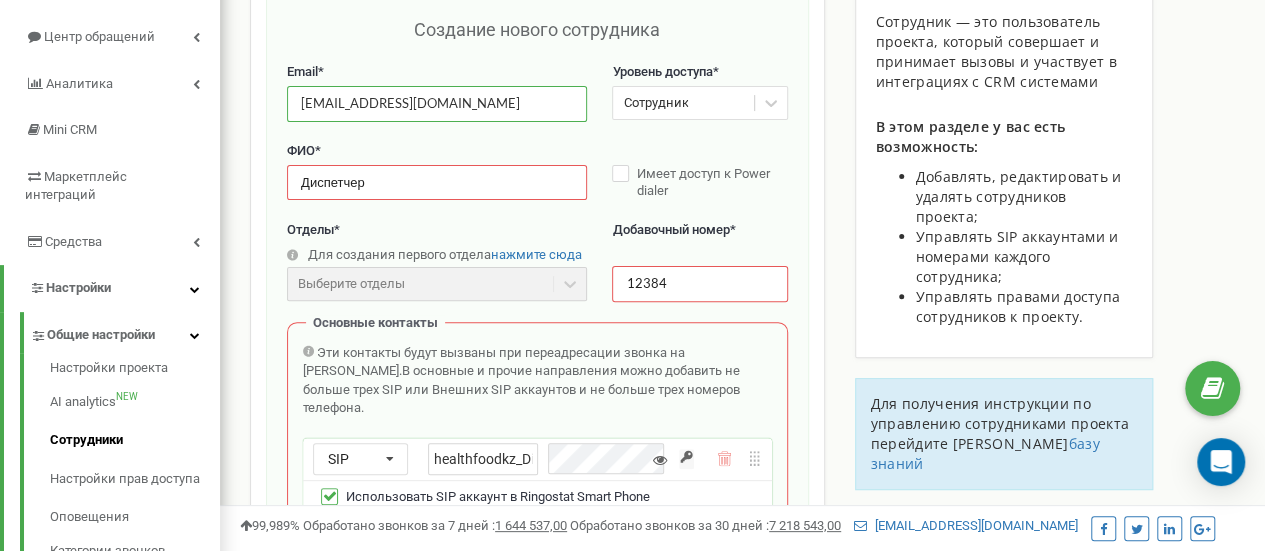 click on "artem.egorov.21052002@gmail.com" at bounding box center (437, 103) 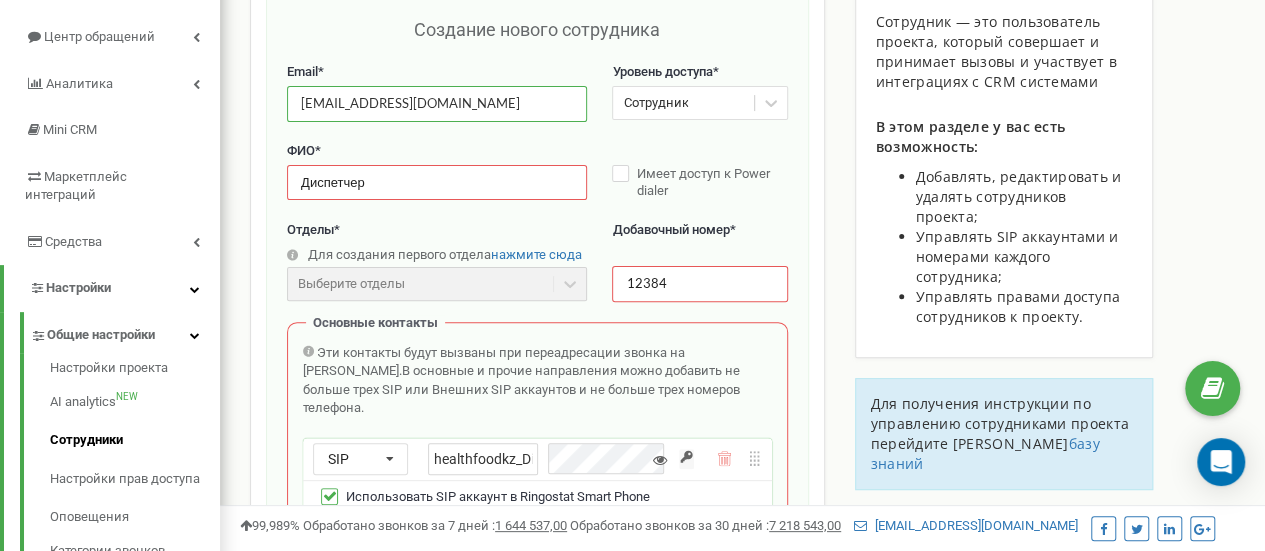 type on "[EMAIL_ADDRESS][DOMAIN_NAME]" 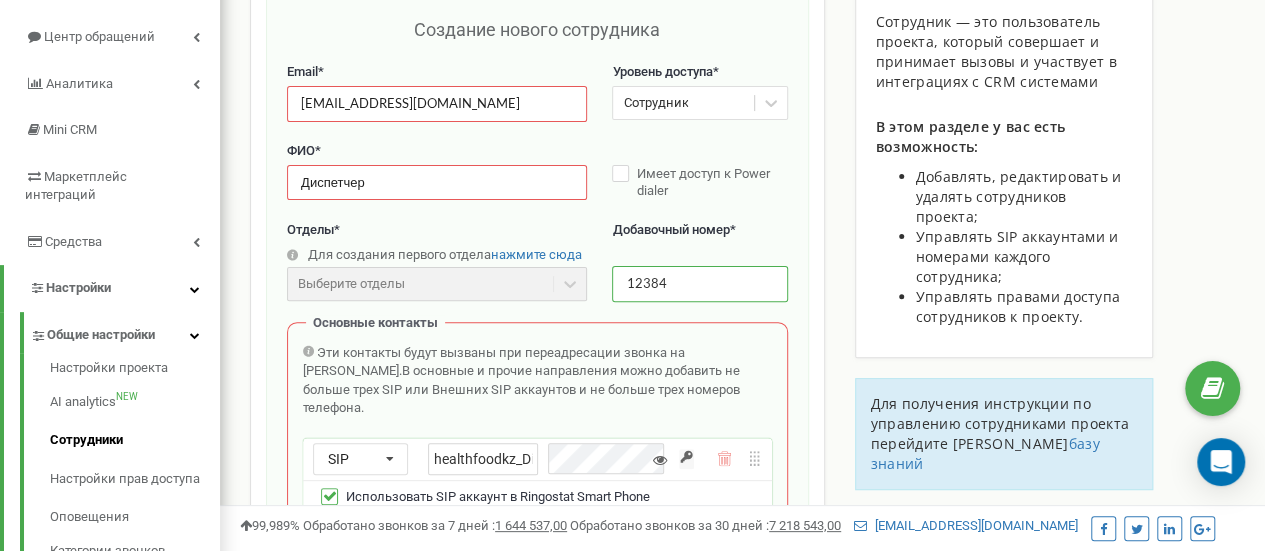 click on "12384" at bounding box center [699, 283] 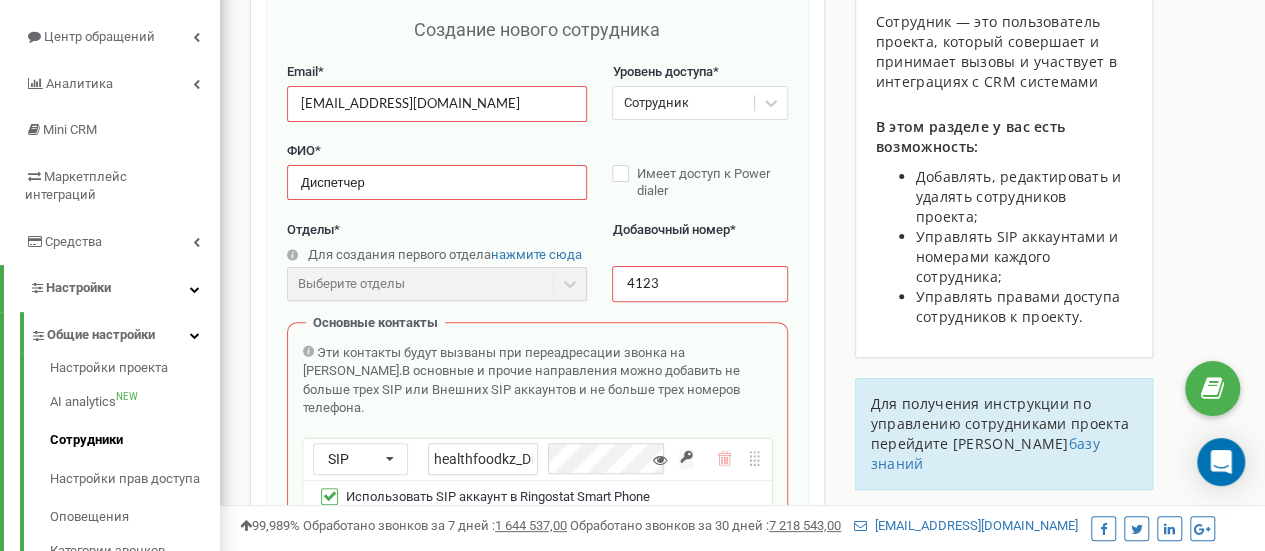 click on "Добавочный номер" at bounding box center (670, 229) 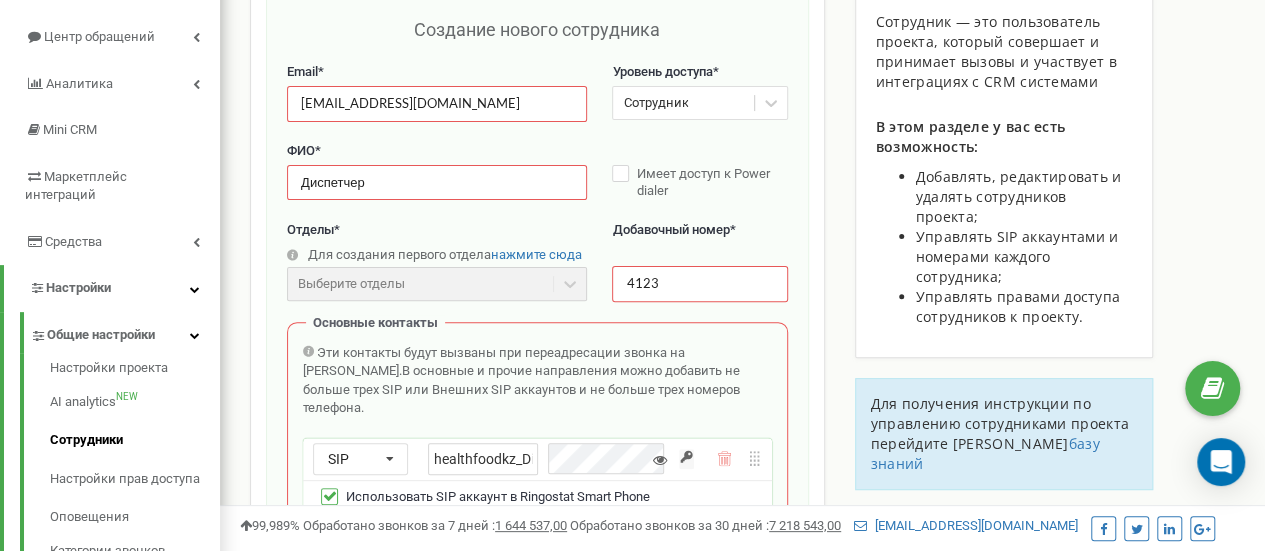 click on "Добавочный номер *" at bounding box center (699, 241) 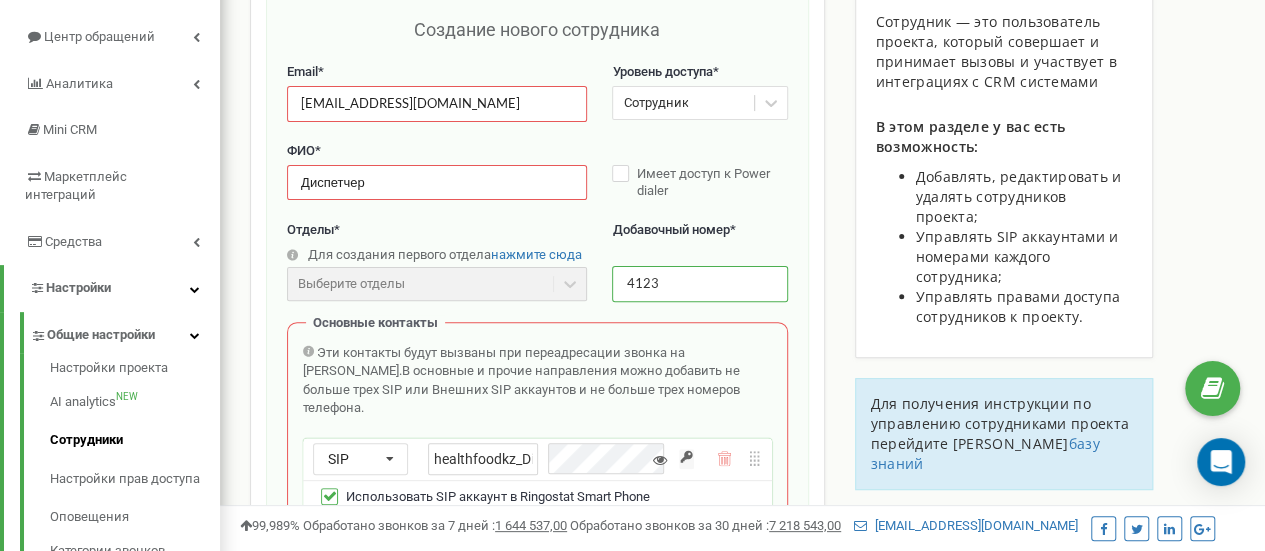 click on "4123" at bounding box center (699, 283) 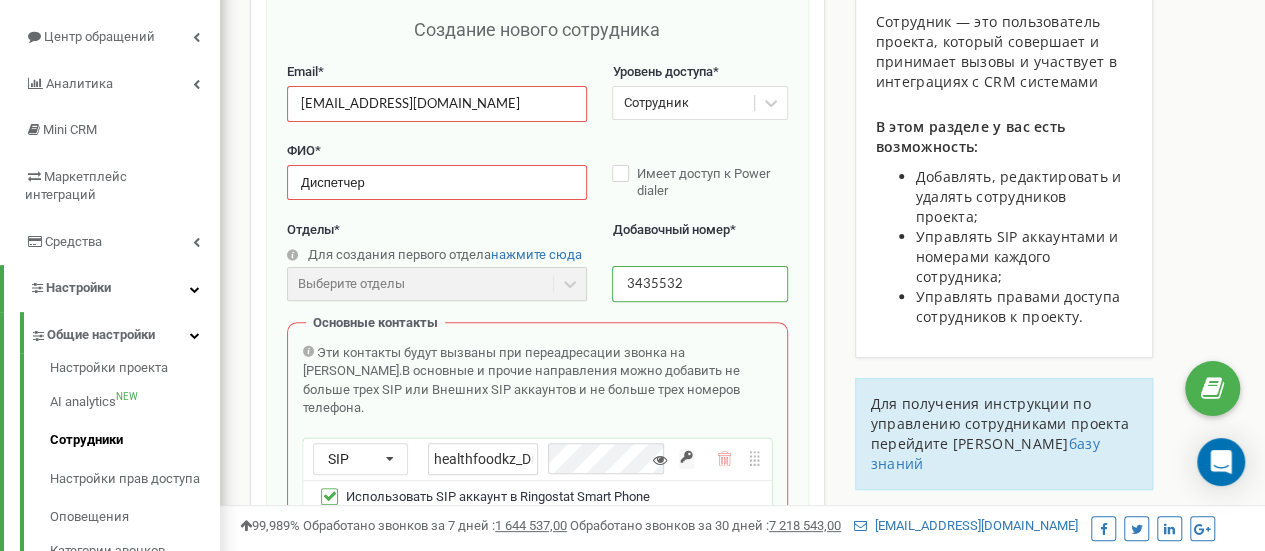 type on "3435532" 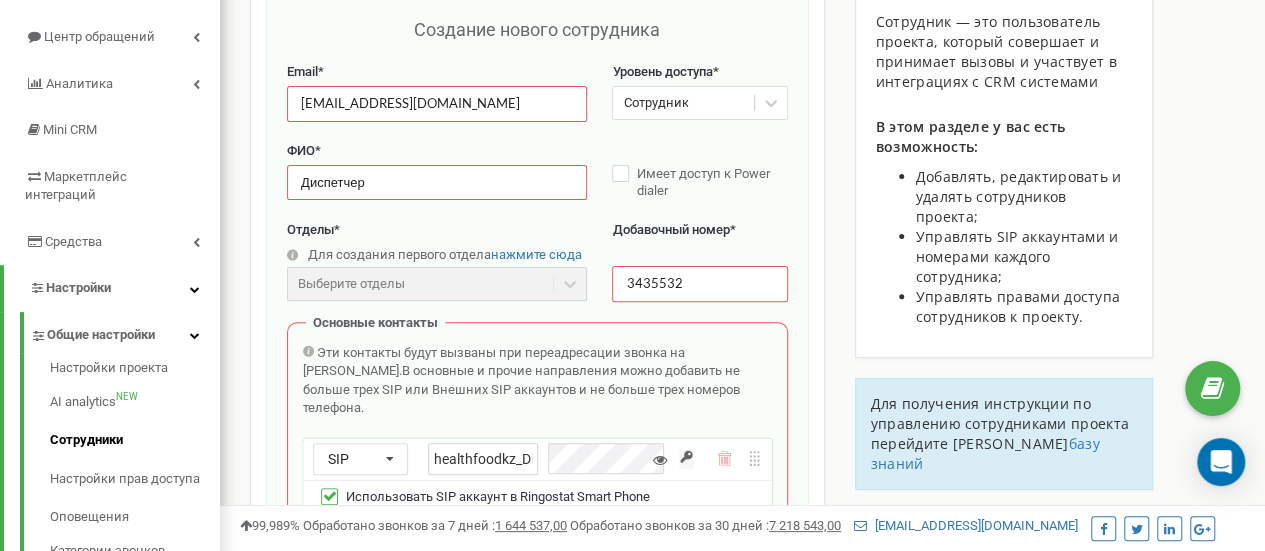 click on "Добавочный номер *" at bounding box center [699, 241] 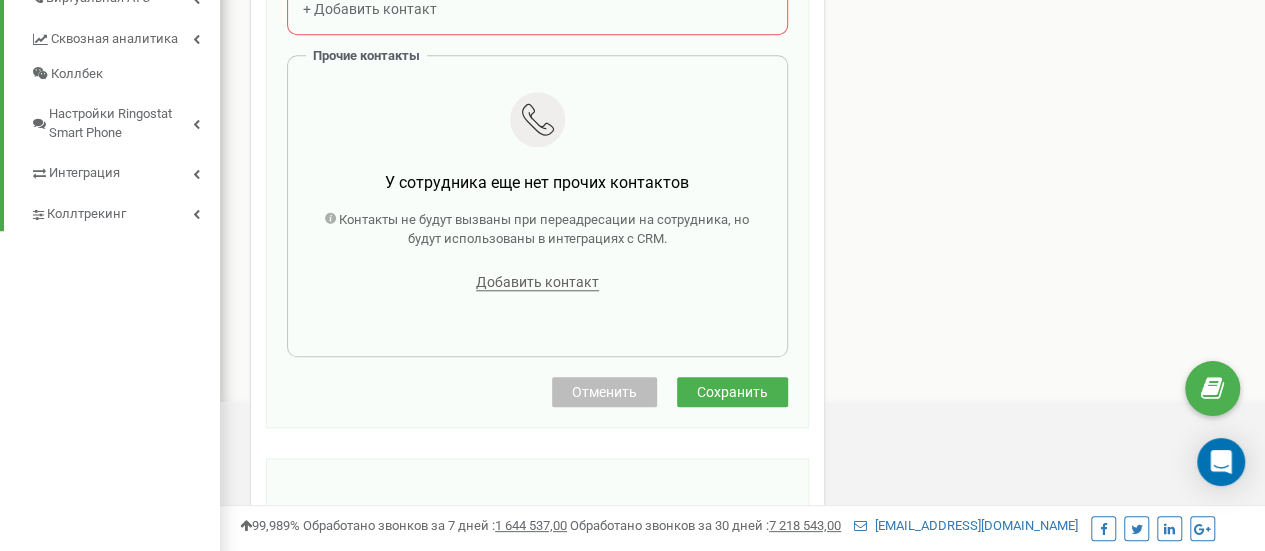 scroll, scrollTop: 800, scrollLeft: 0, axis: vertical 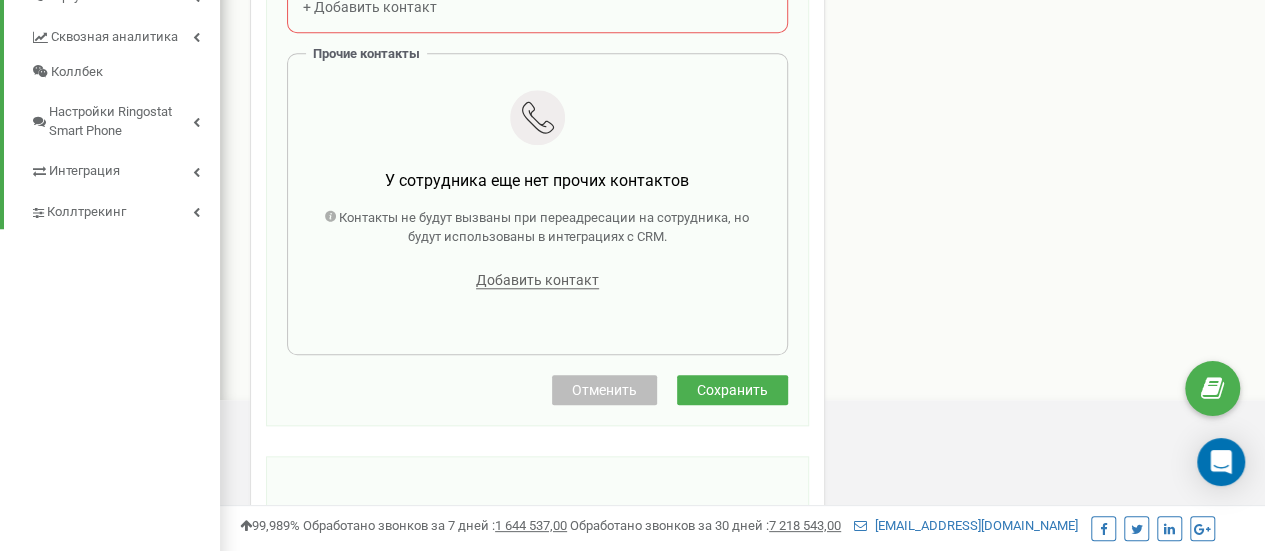 click on "Сохранить" at bounding box center (732, 390) 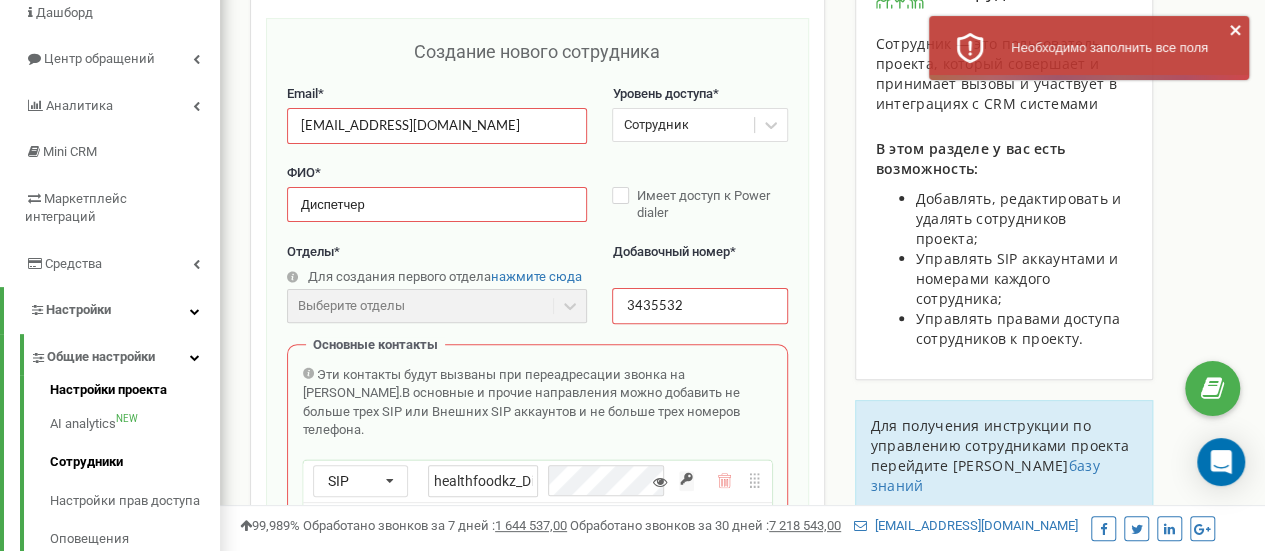 scroll, scrollTop: 200, scrollLeft: 0, axis: vertical 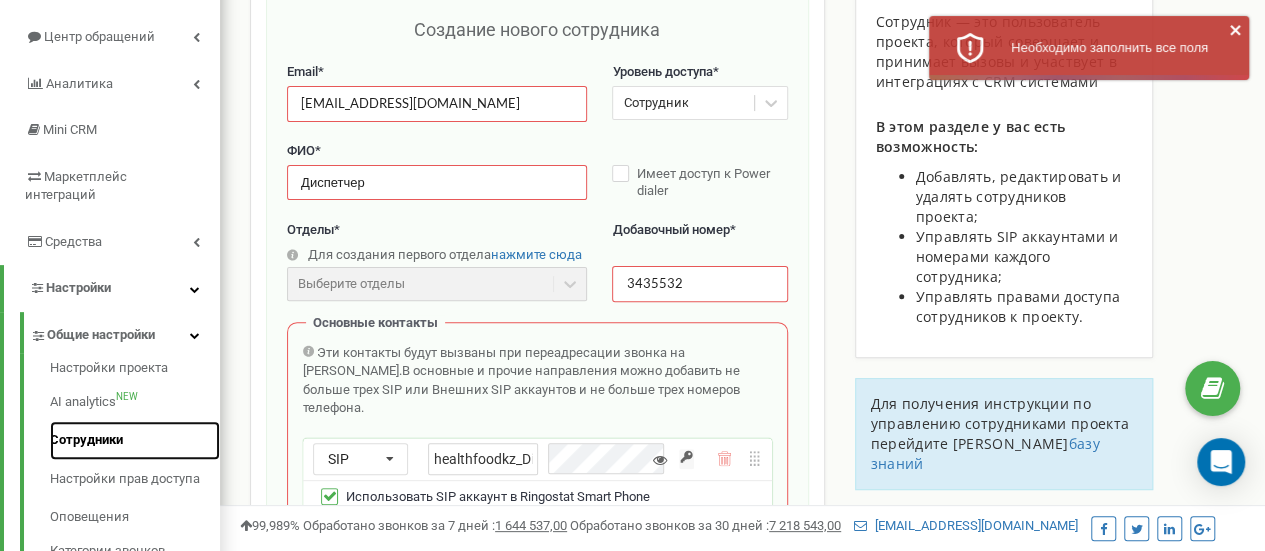 click on "Сотрудники" at bounding box center (135, 440) 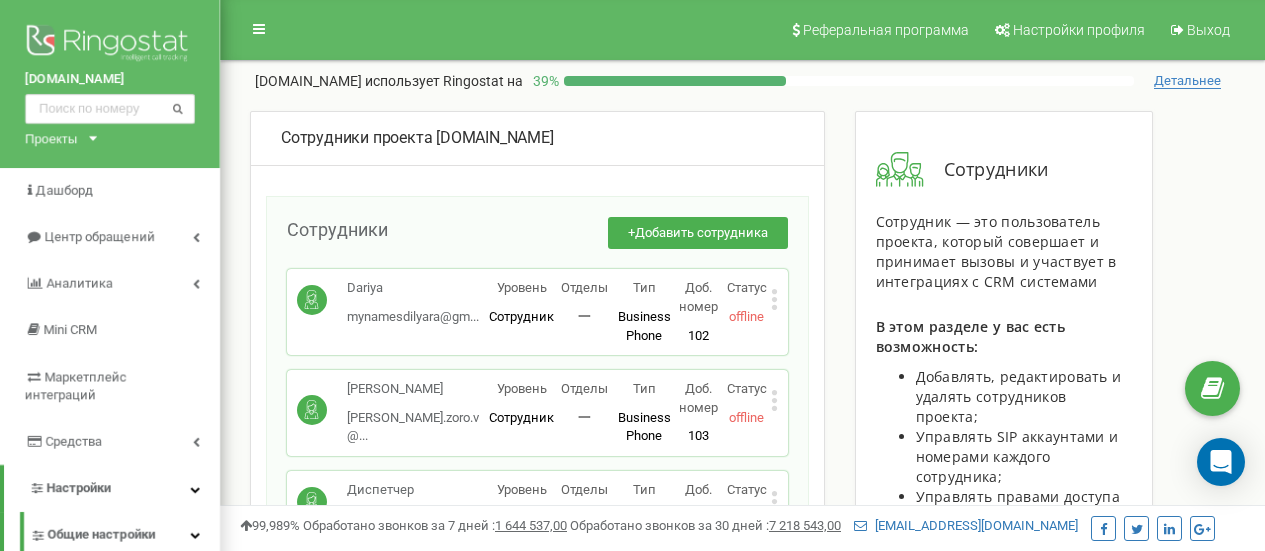 scroll, scrollTop: 784, scrollLeft: 0, axis: vertical 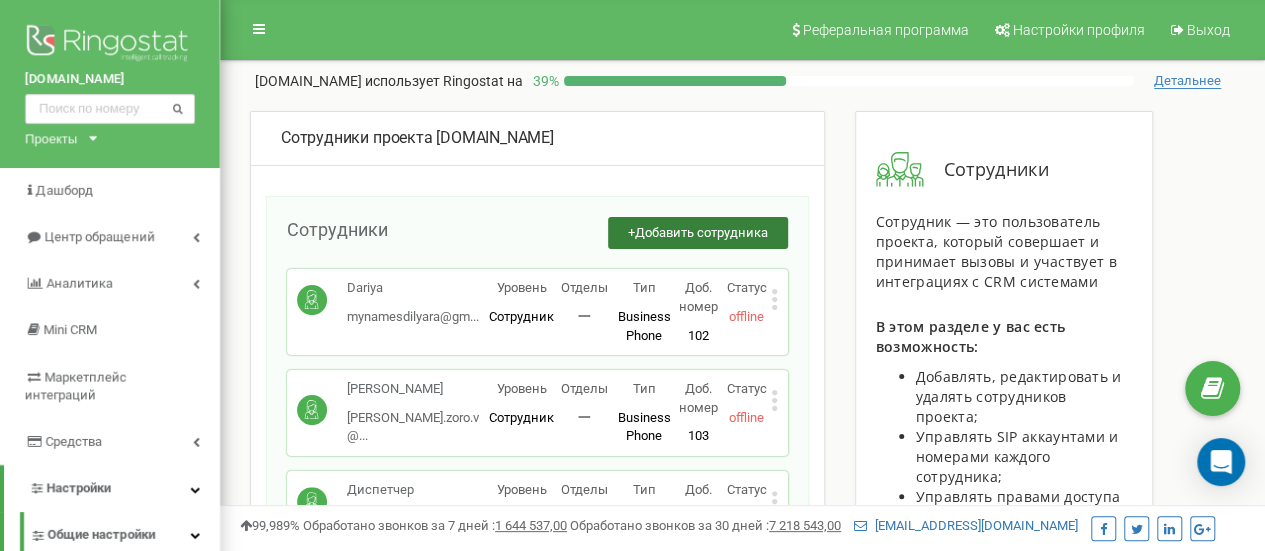click on "Добавить сотрудника" at bounding box center (701, 232) 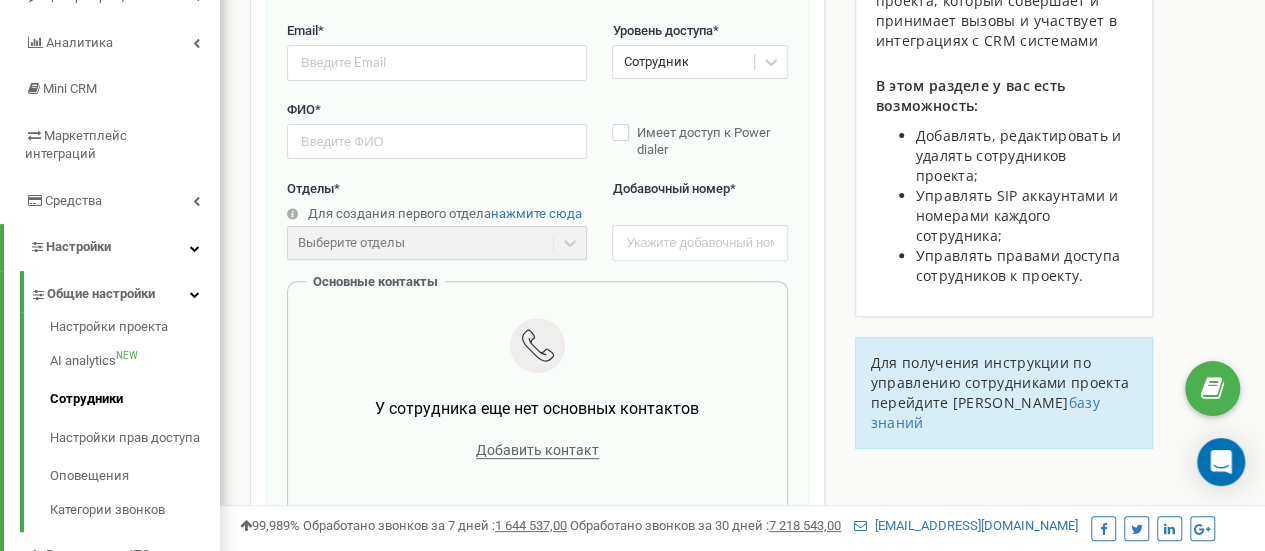 scroll, scrollTop: 300, scrollLeft: 0, axis: vertical 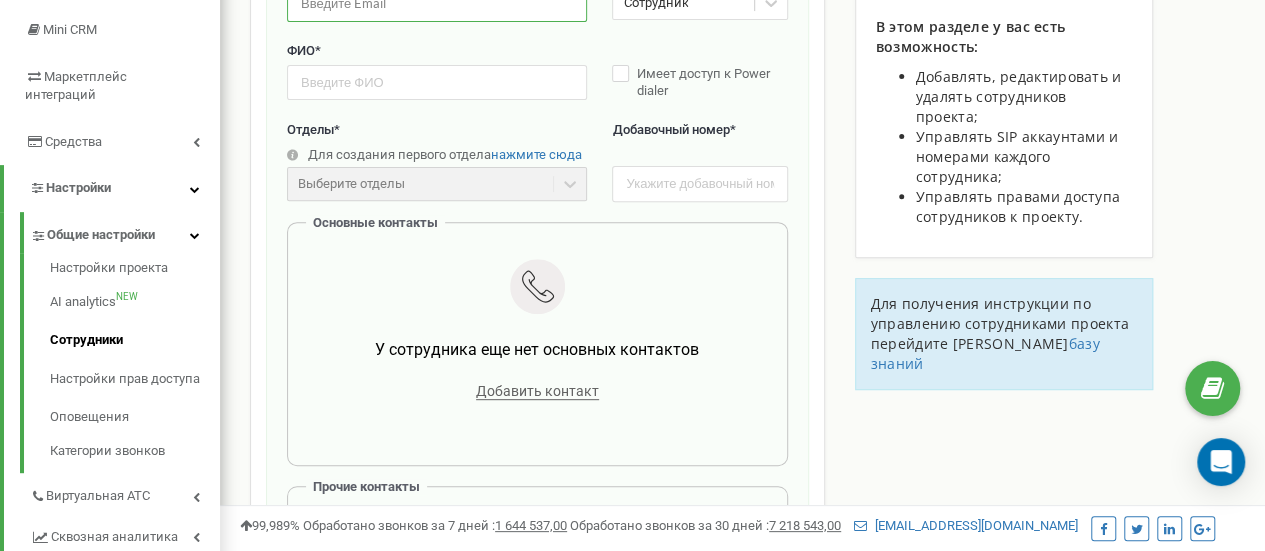 click at bounding box center [437, 3] 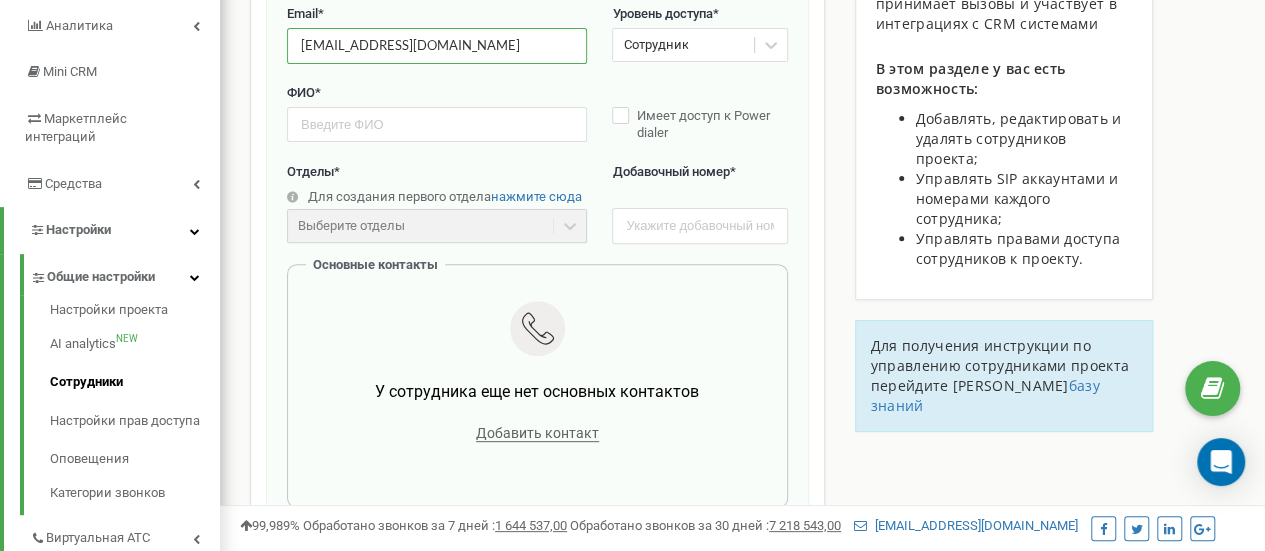 scroll, scrollTop: 100, scrollLeft: 0, axis: vertical 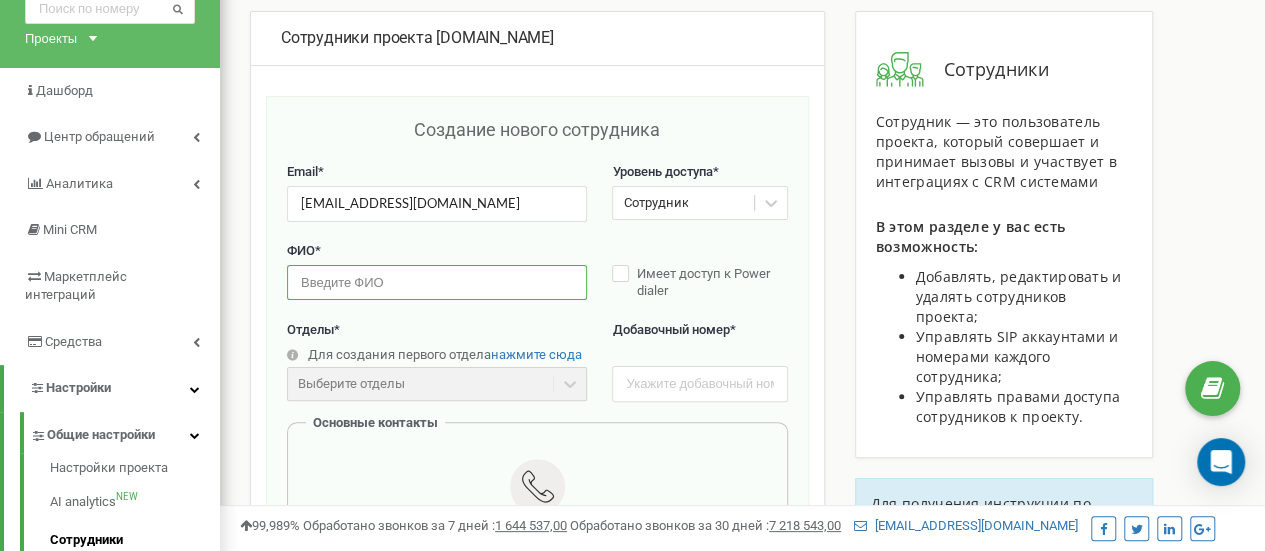 click at bounding box center (437, 282) 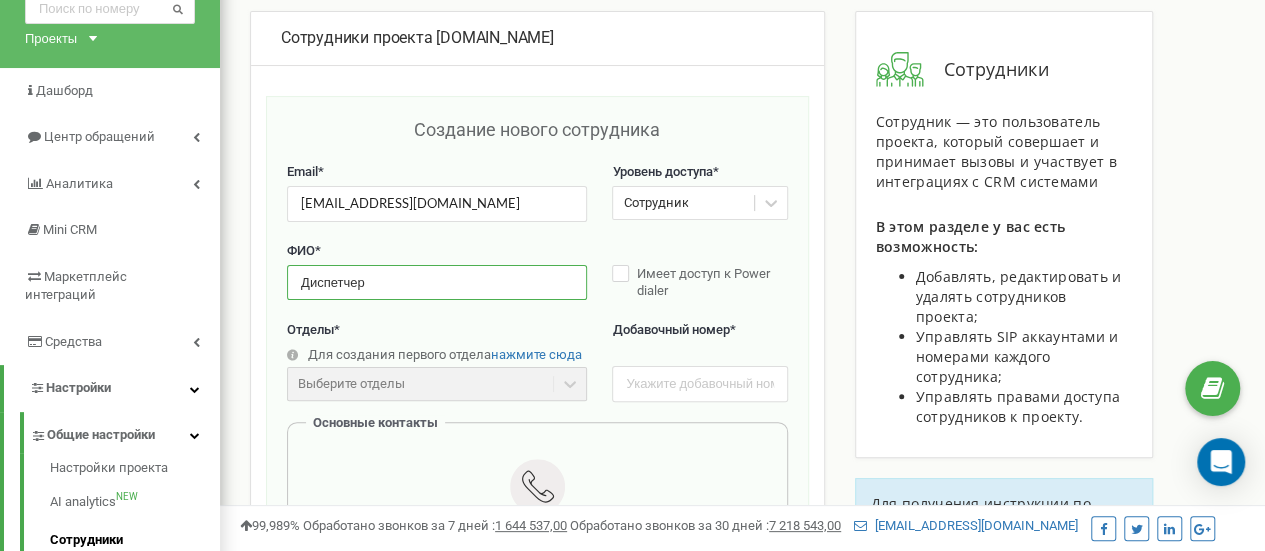 type on "Диспетчер" 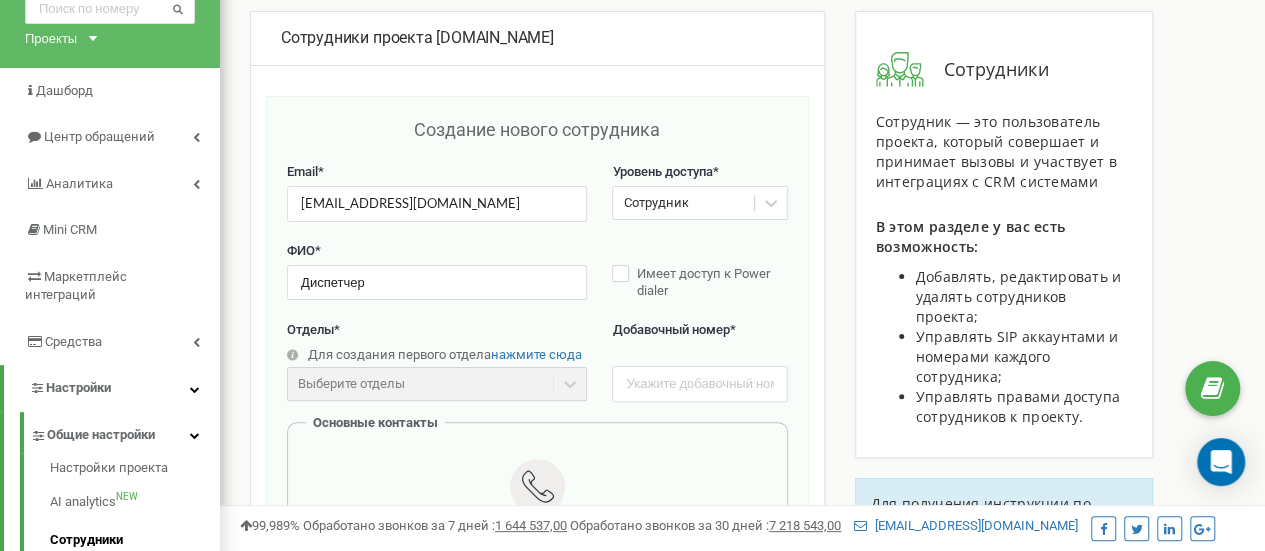 click on "Email * [EMAIL_ADDRESS][DOMAIN_NAME] Уровень доступа * Сотрудник" at bounding box center (537, 202) 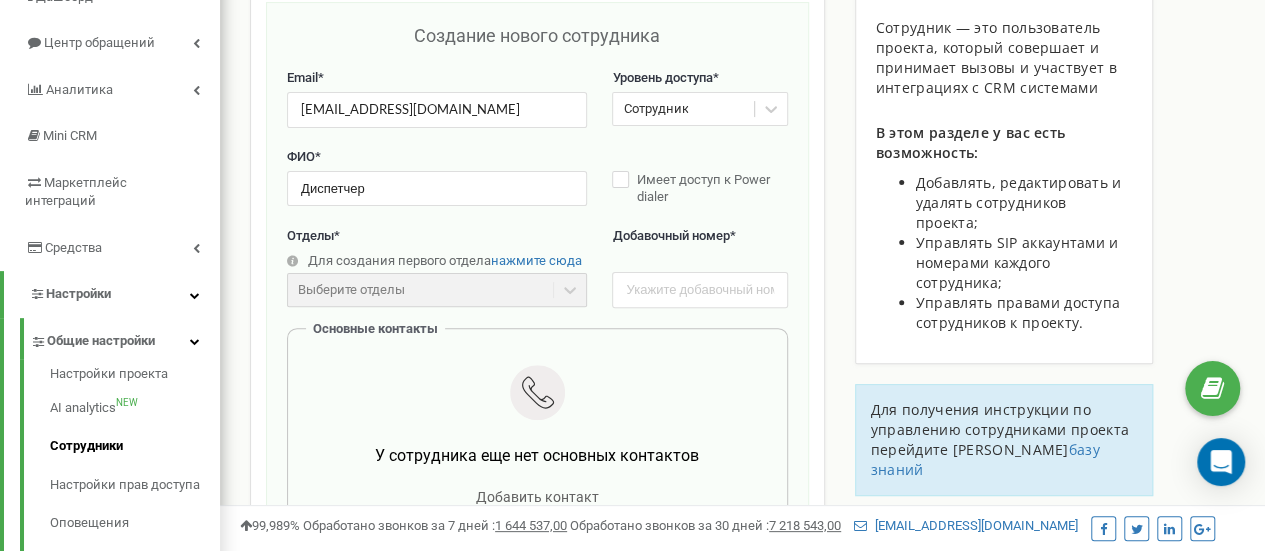 scroll, scrollTop: 200, scrollLeft: 0, axis: vertical 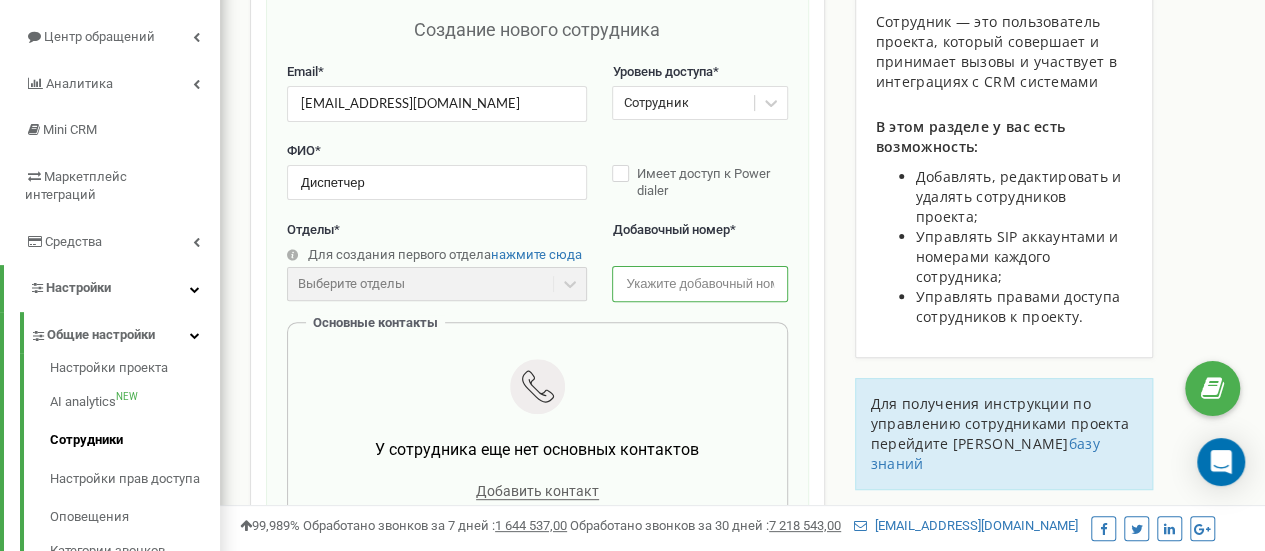 click at bounding box center [699, 283] 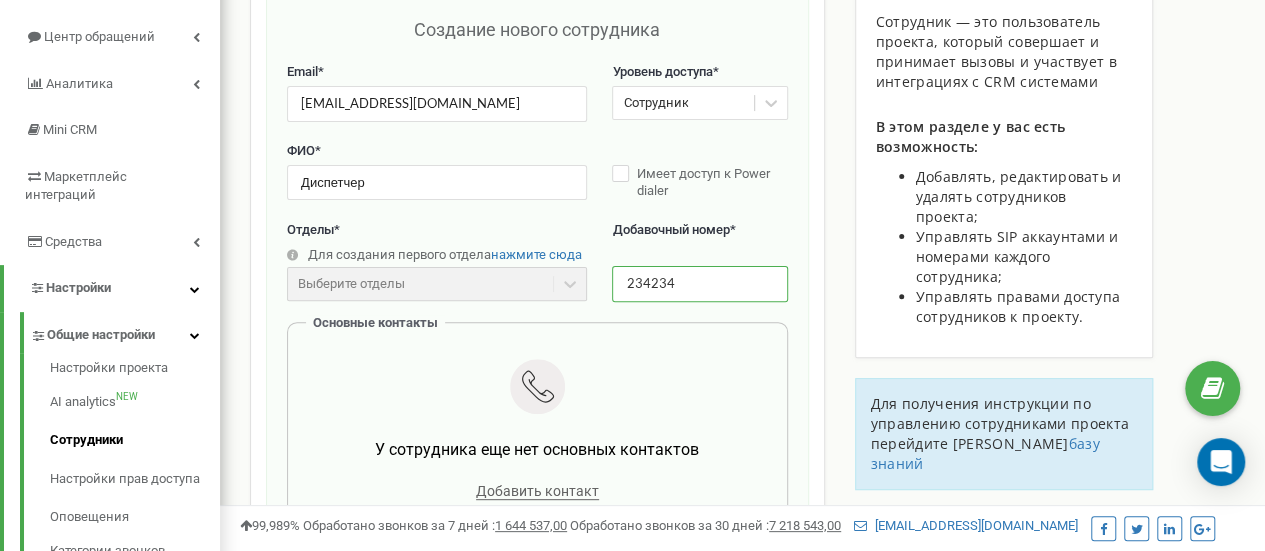 type on "234234" 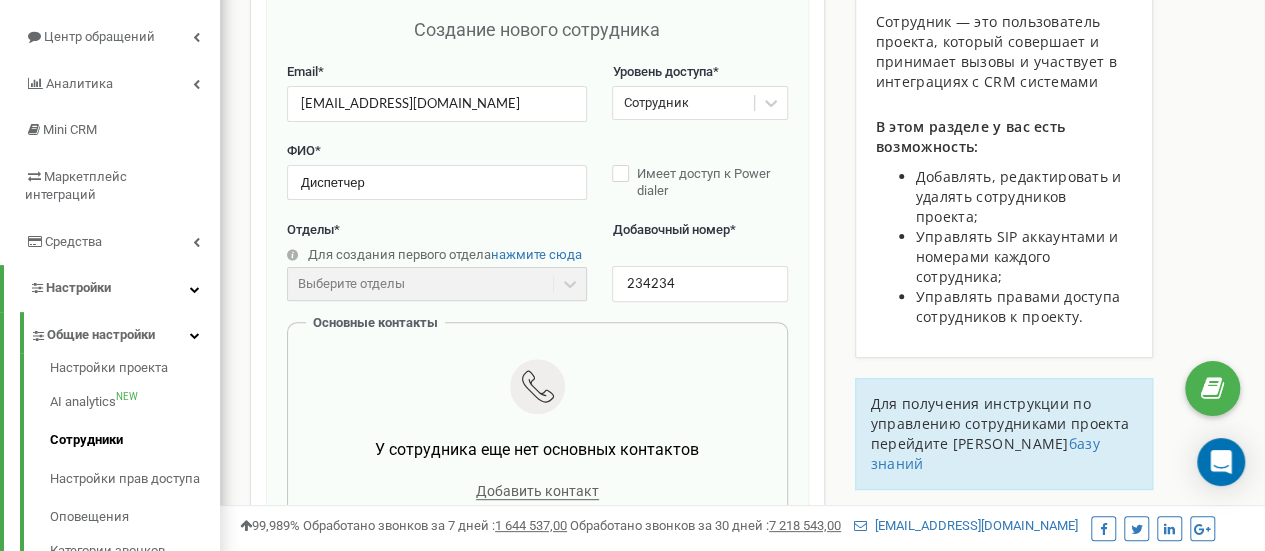 click on "Отделы * Для создания первого отдела   нажмите сюда Выберите отделы Отделы еще не созданы Добавочный номер * 234234" at bounding box center [537, 271] 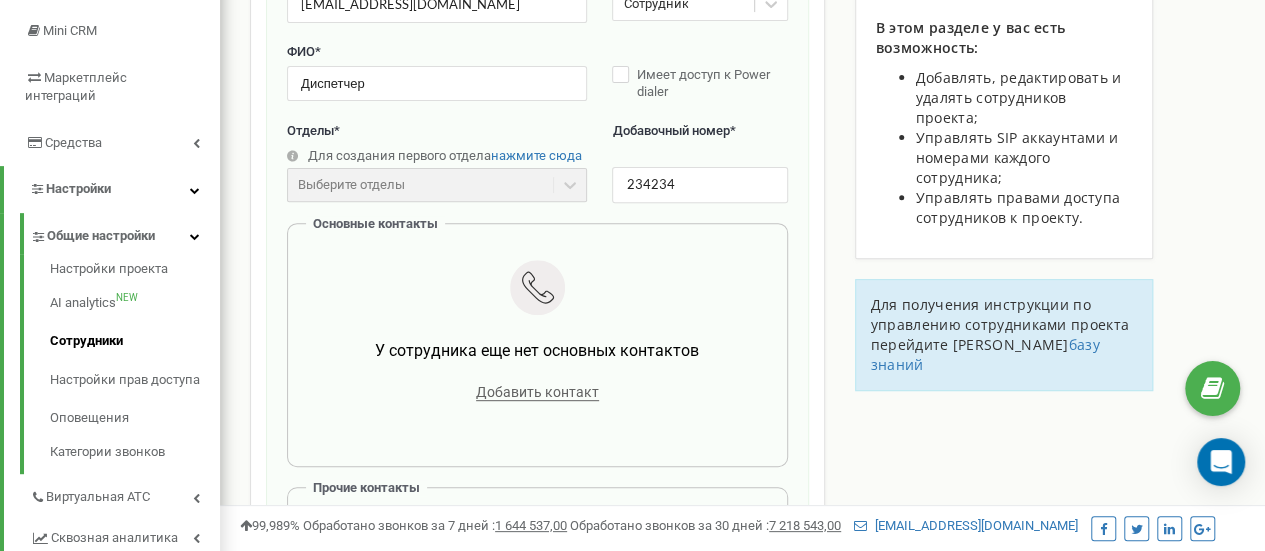 scroll, scrollTop: 300, scrollLeft: 0, axis: vertical 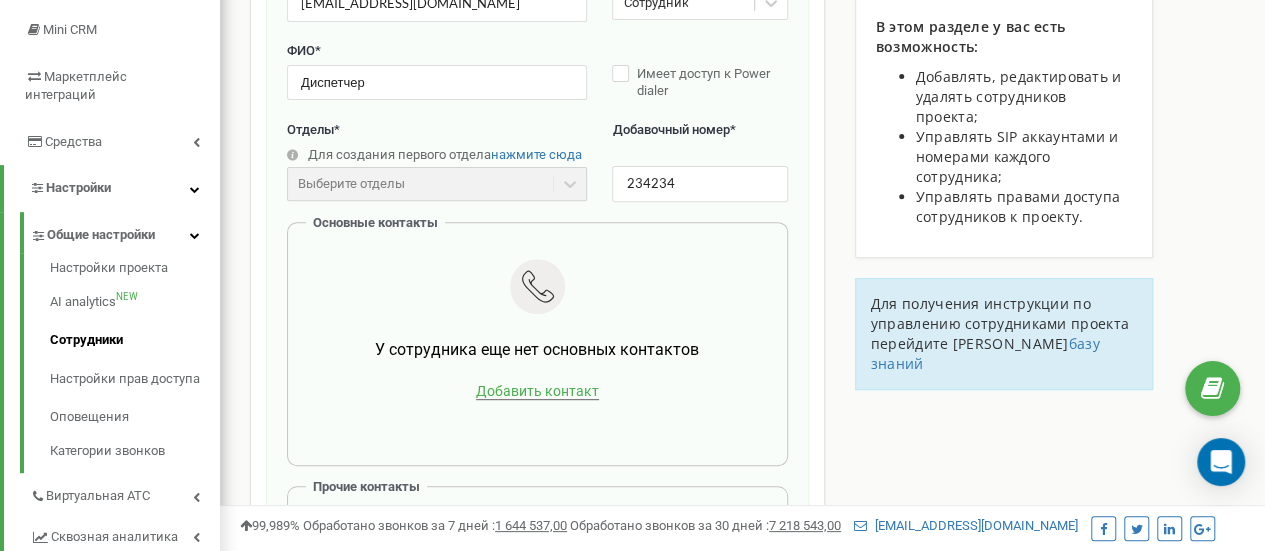 click on "Добавить контакт" at bounding box center (537, 391) 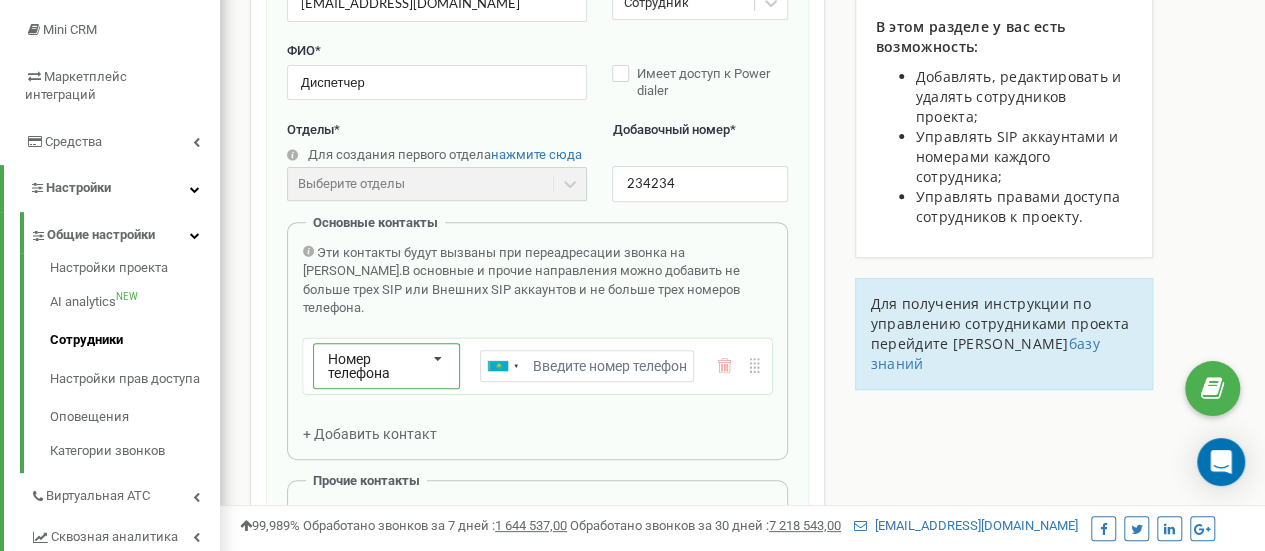 click at bounding box center (438, 360) 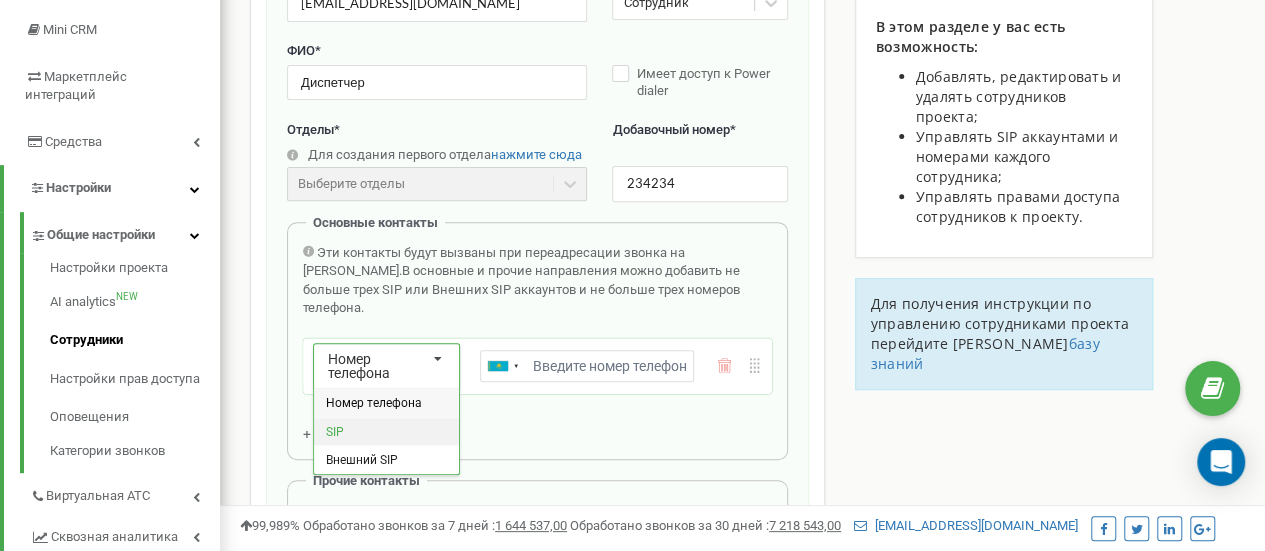 click on "SIP" at bounding box center [386, 431] 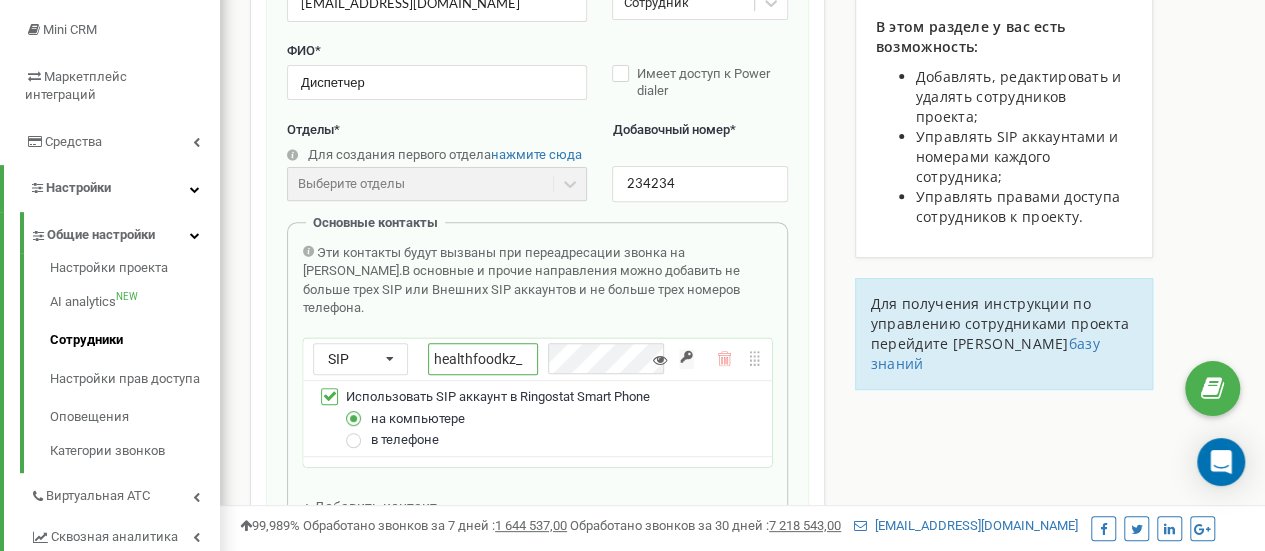 click on "healthfoodkz_" at bounding box center [483, 359] 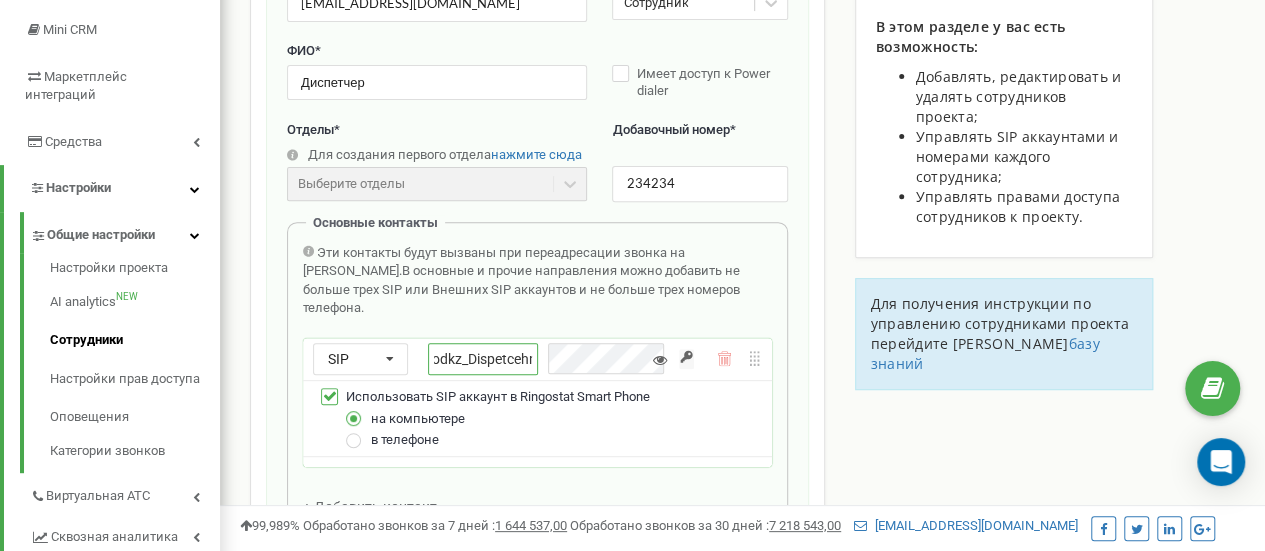 scroll, scrollTop: 0, scrollLeft: 65, axis: horizontal 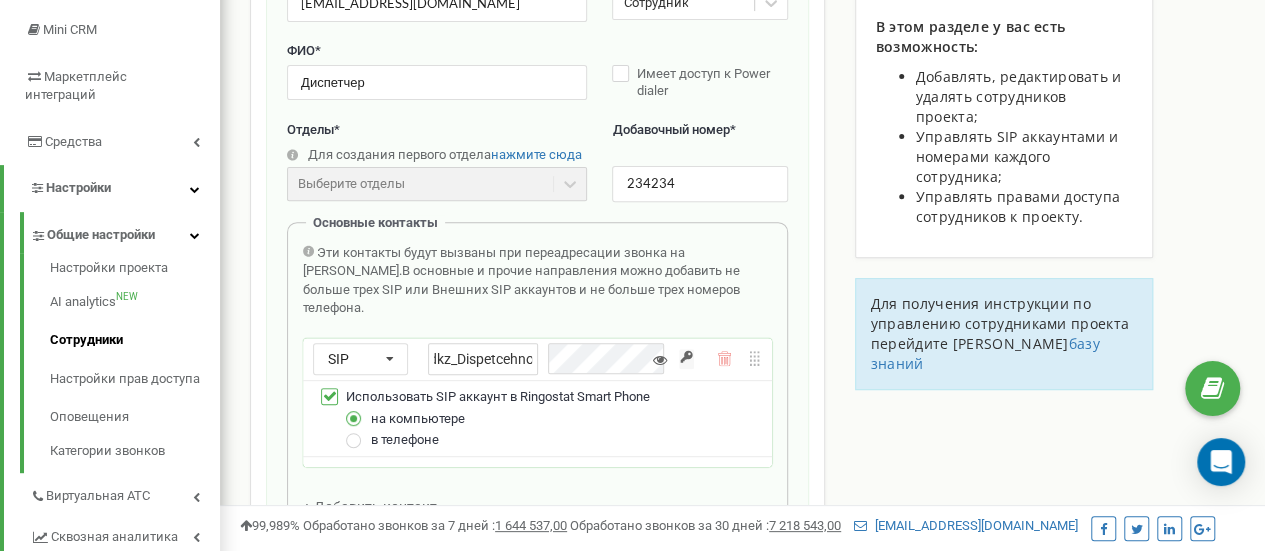 type on "healthfoodkz_Dispetcehnow" 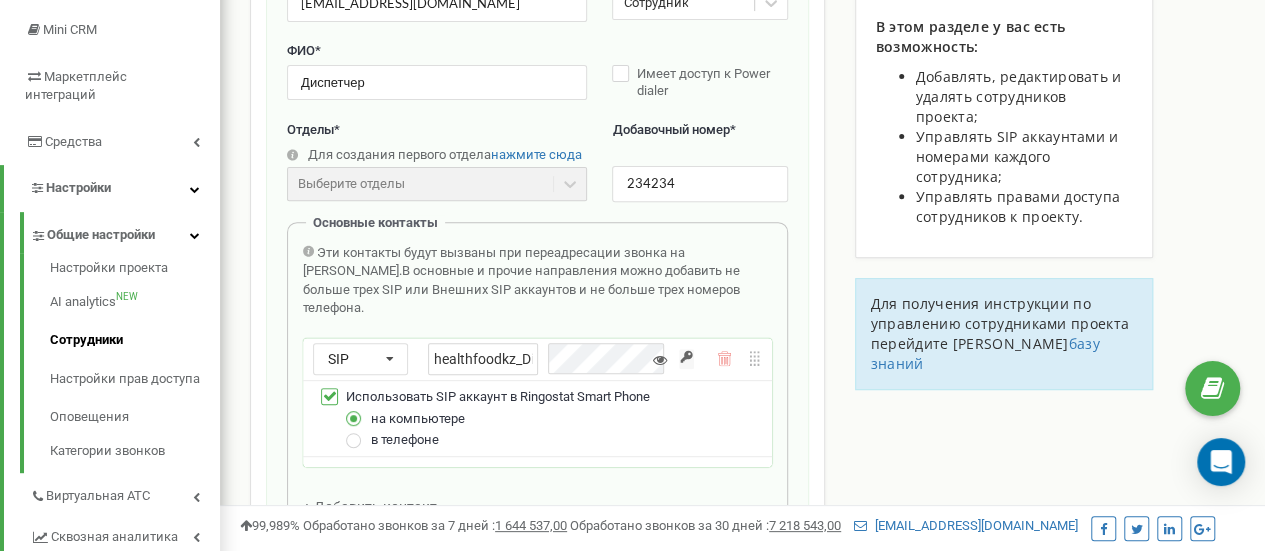 click on "в телефоне" at bounding box center (405, 439) 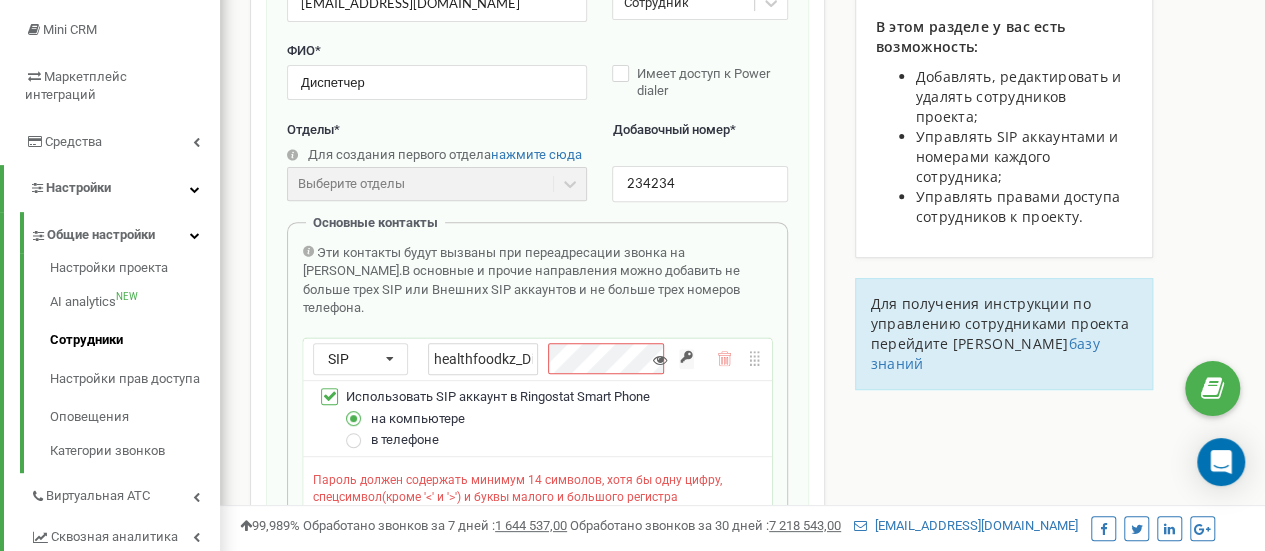 click at bounding box center [354, 410] 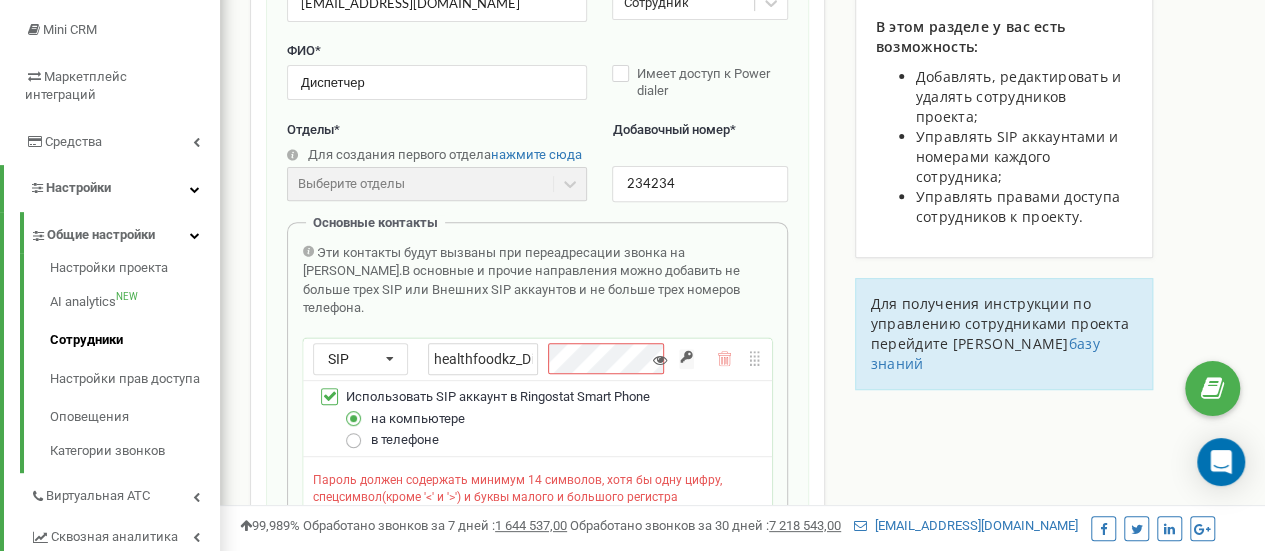 click at bounding box center (354, 432) 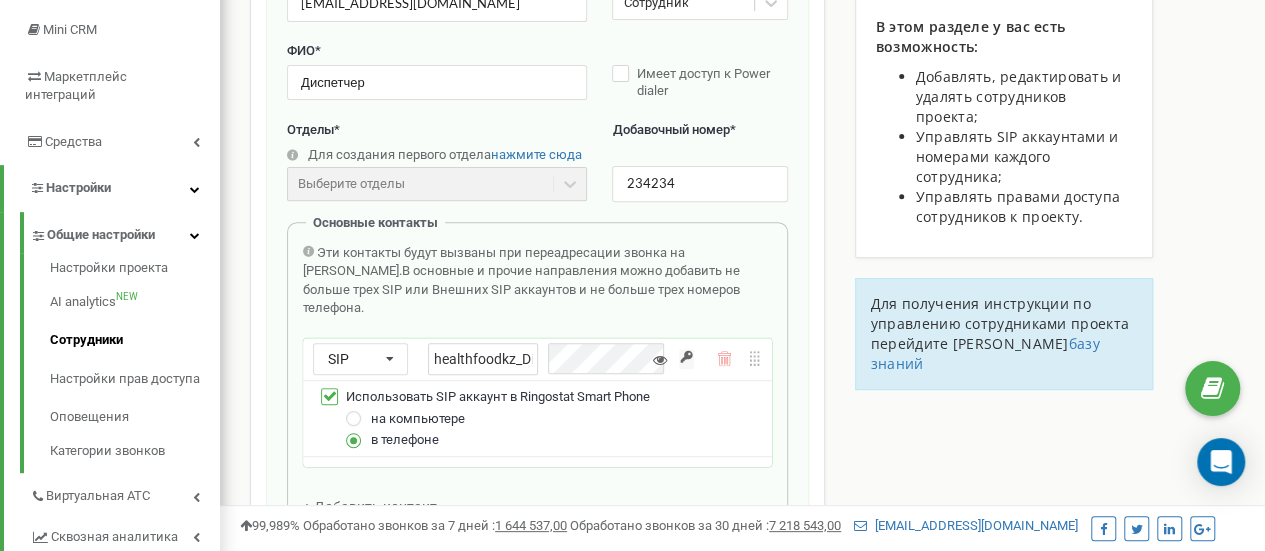 click at bounding box center (686, 359) 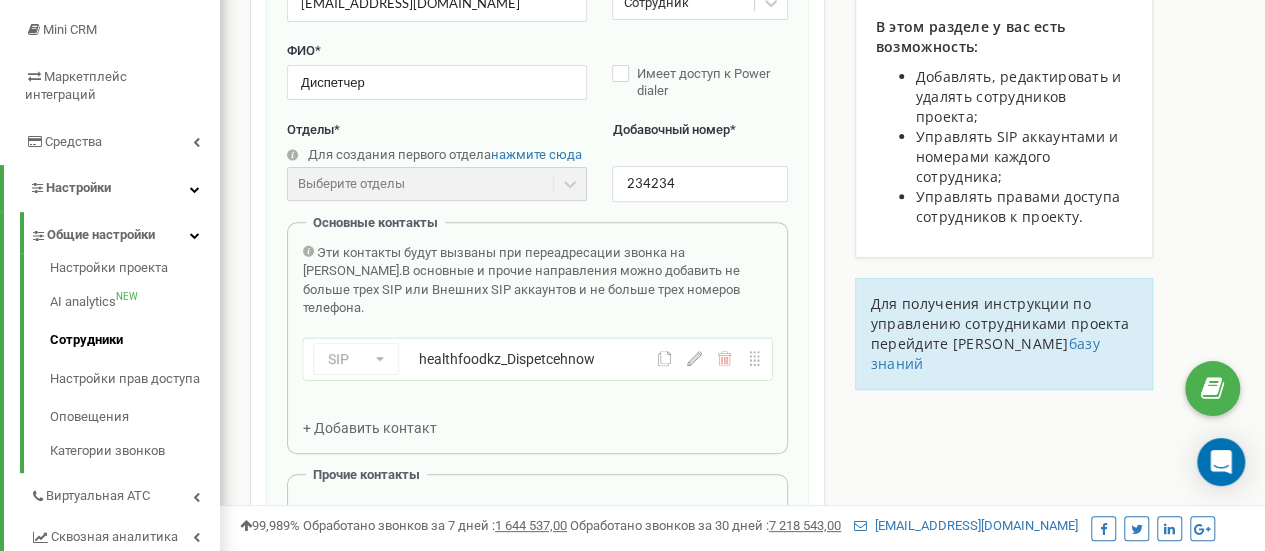click 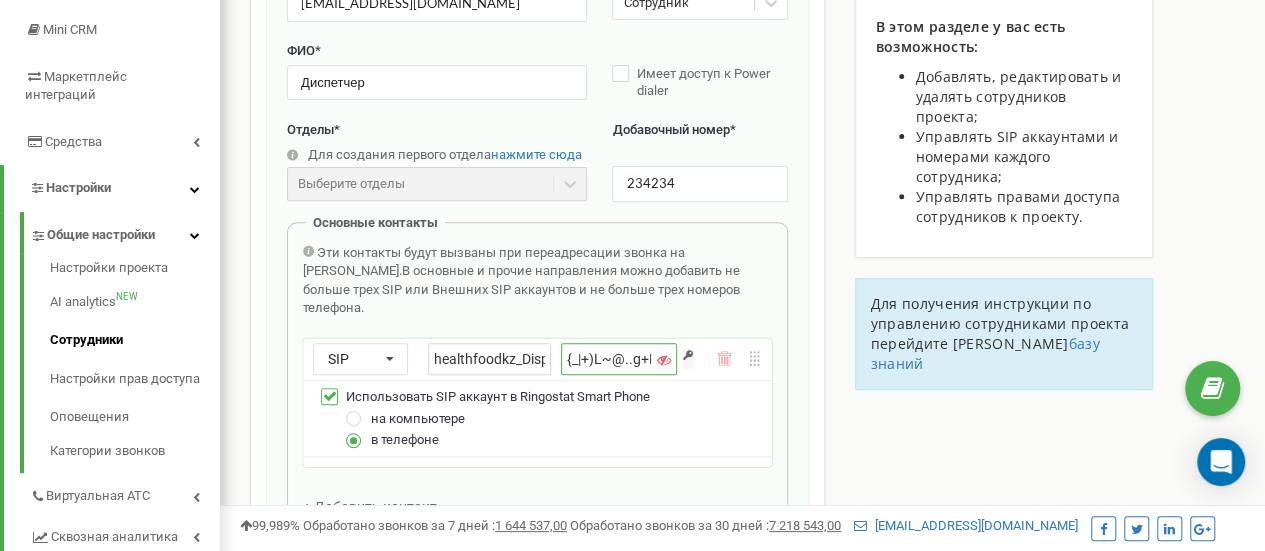 click on "{_|+)L~@..g+F8,Q" at bounding box center (619, 359) 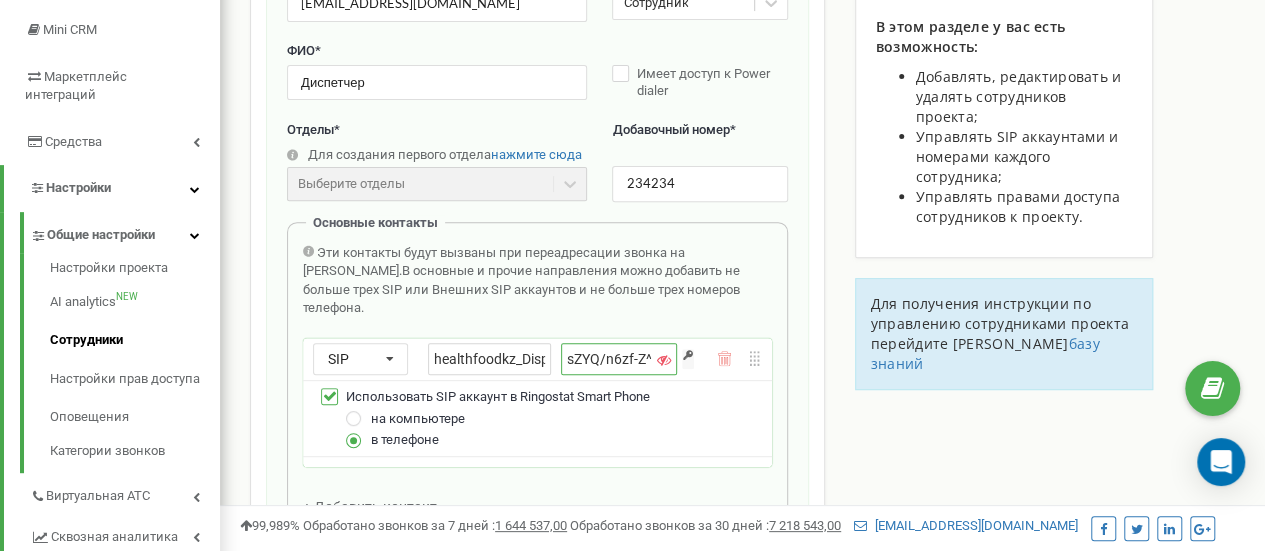 scroll, scrollTop: 0, scrollLeft: 28, axis: horizontal 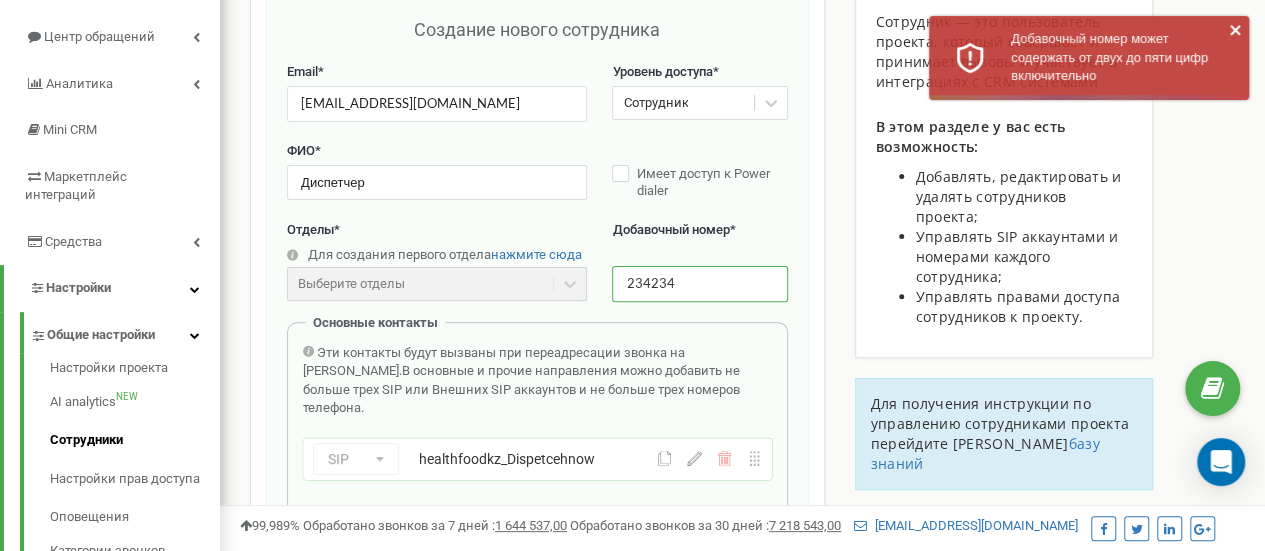 click on "234234" at bounding box center (699, 283) 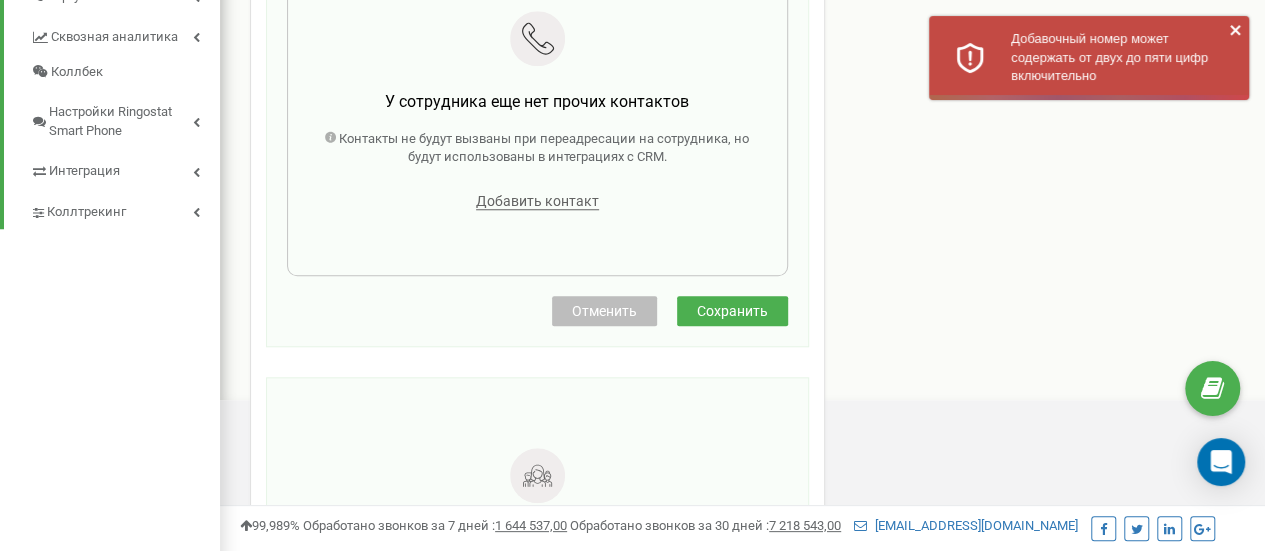type on "23423" 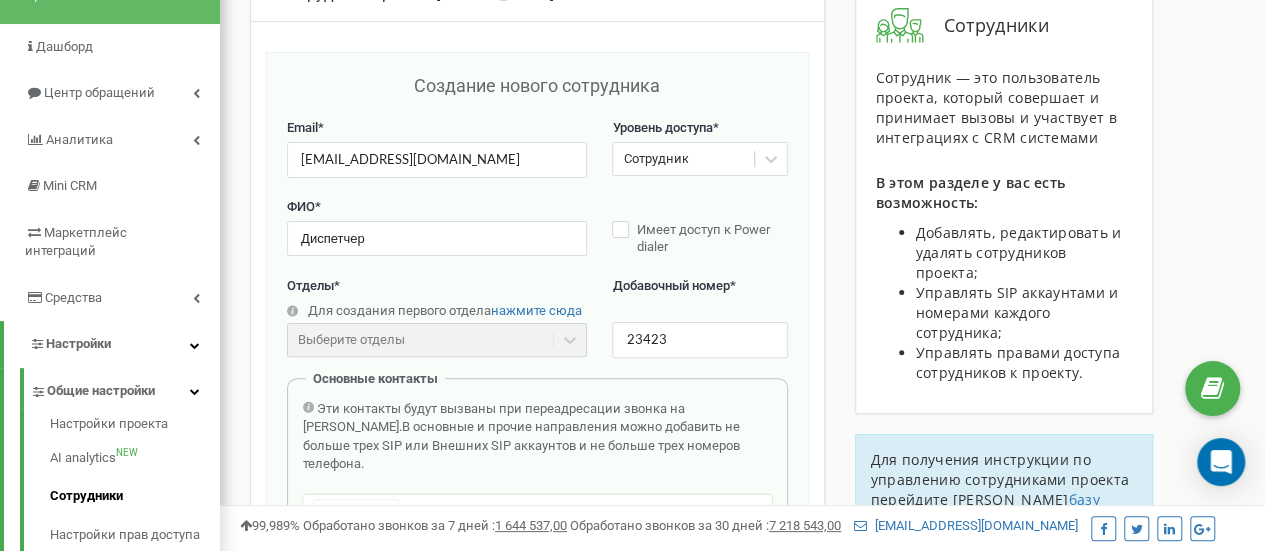 scroll, scrollTop: 148, scrollLeft: 0, axis: vertical 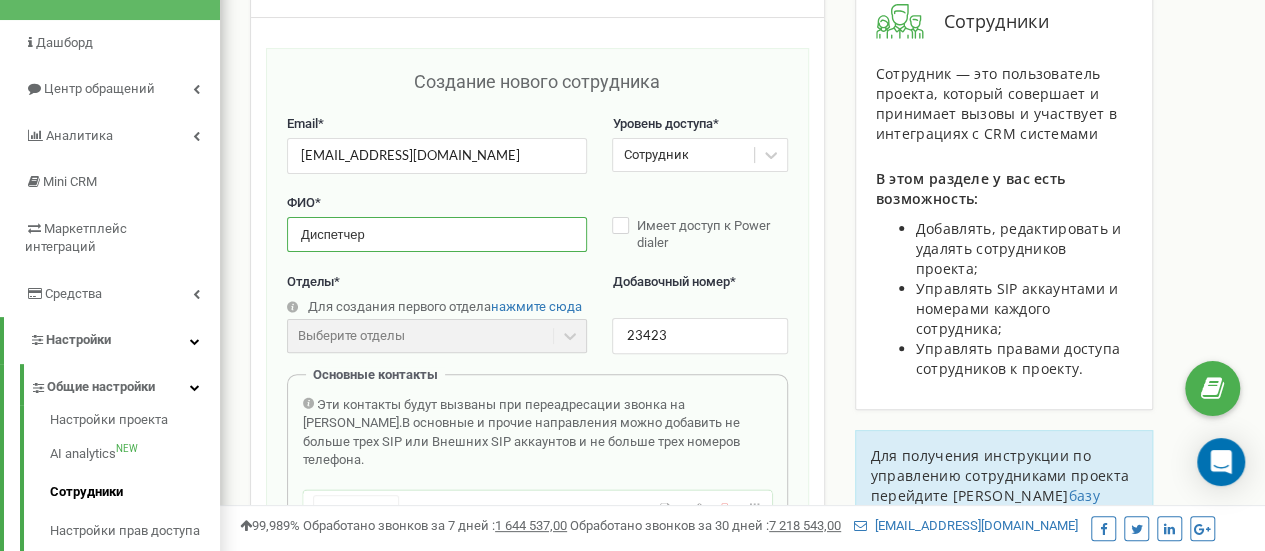 click on "Диспетчер" at bounding box center [437, 234] 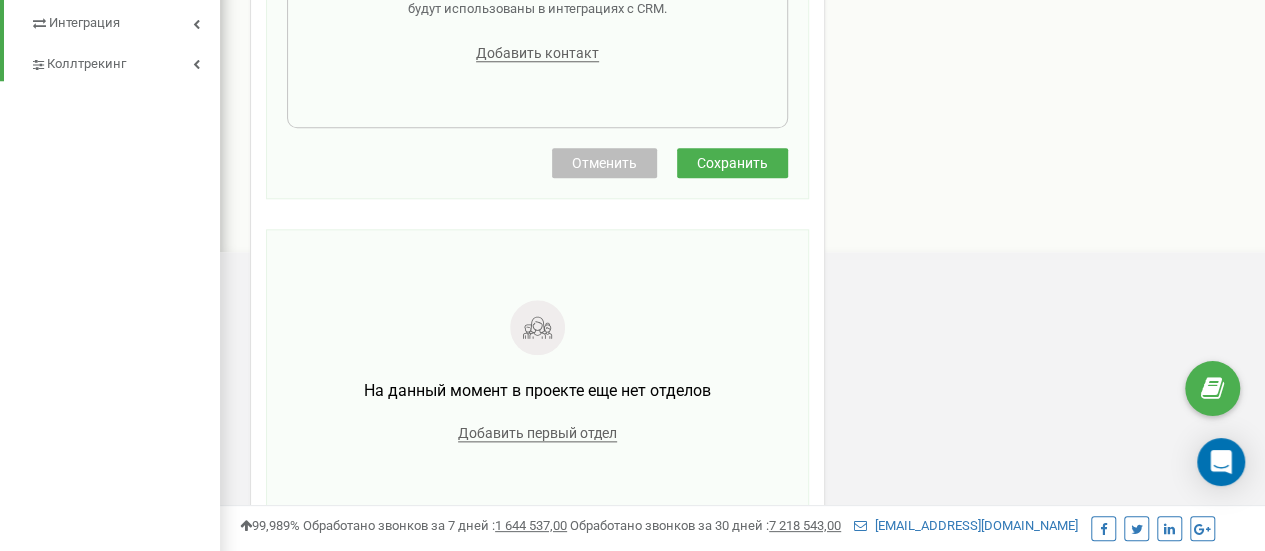 type on "Диспетчер нов" 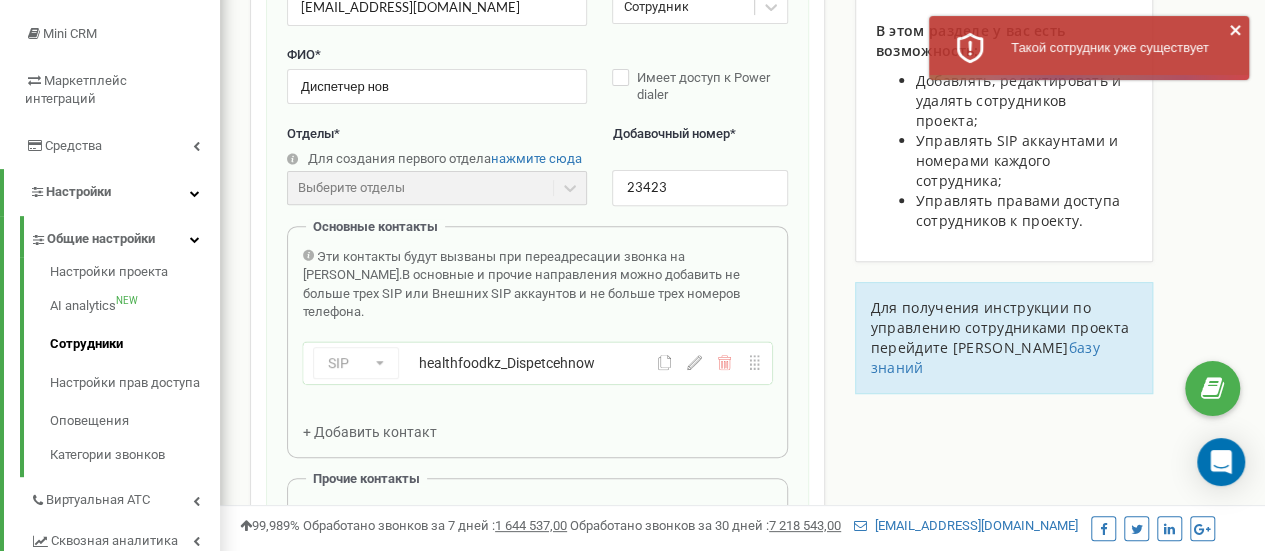 scroll, scrollTop: 300, scrollLeft: 0, axis: vertical 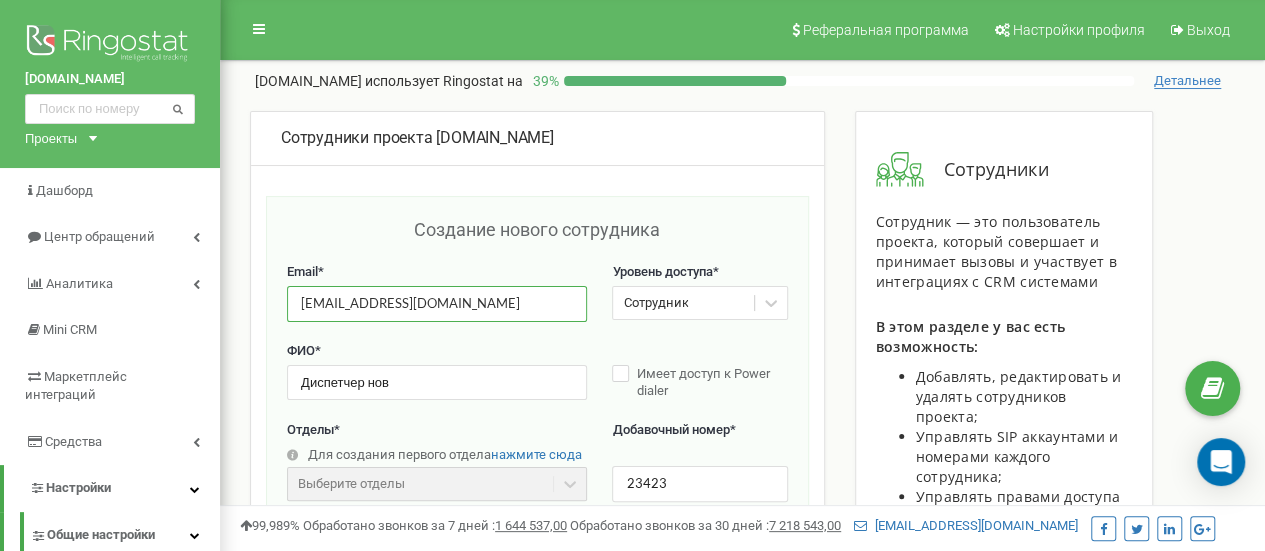 click on "[EMAIL_ADDRESS][DOMAIN_NAME]" at bounding box center (437, 303) 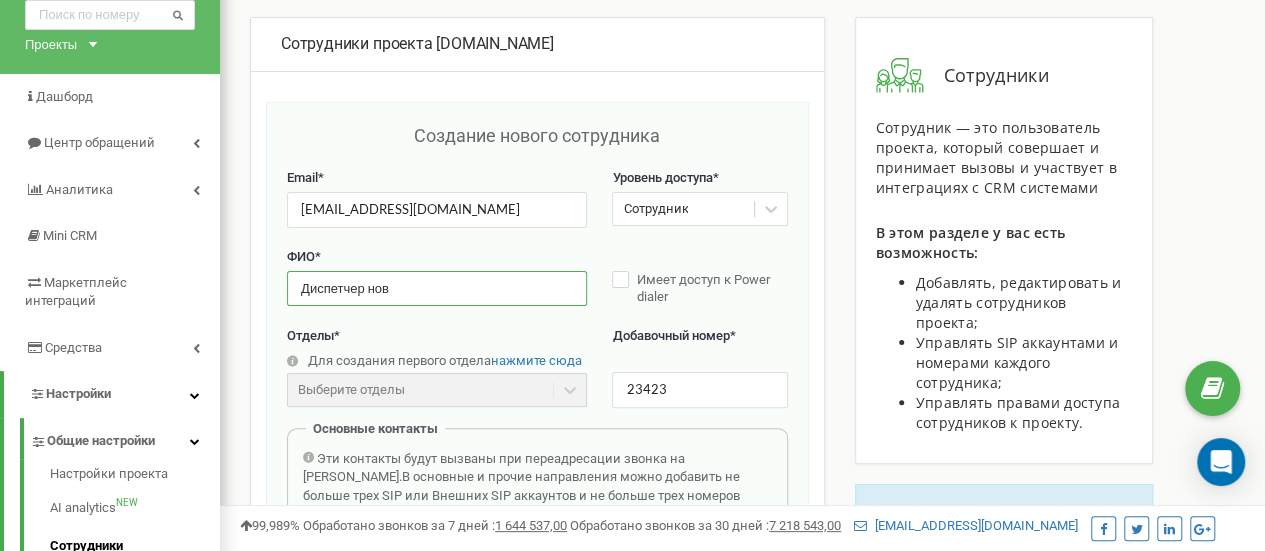 scroll, scrollTop: 100, scrollLeft: 0, axis: vertical 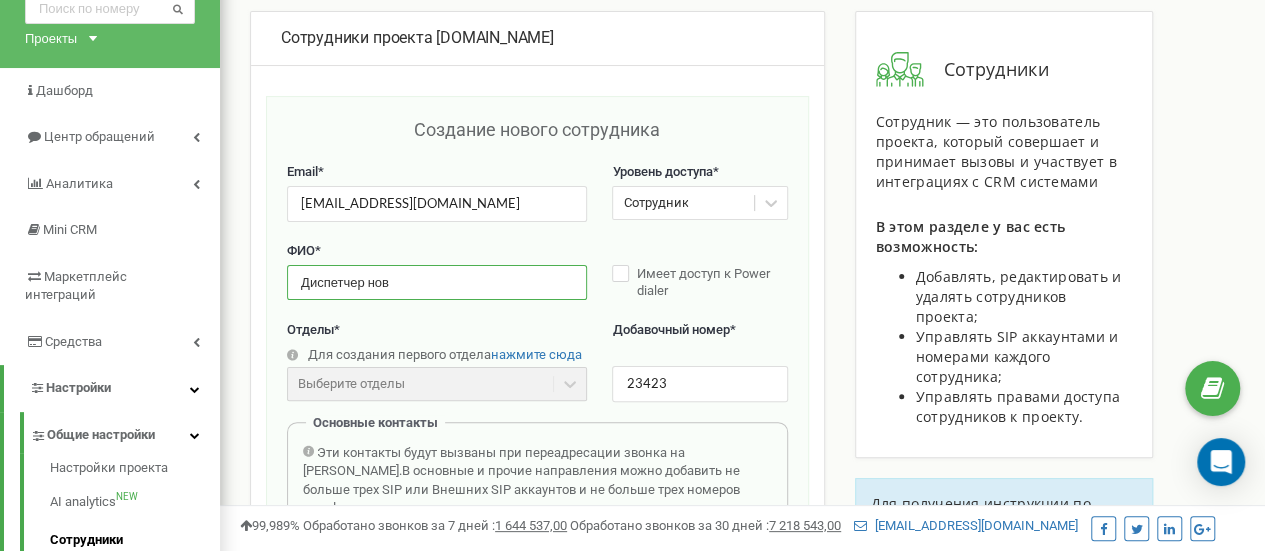 click on "ФИО * Диспетчер нов   Имеет доступ к Power dialer" at bounding box center (537, 281) 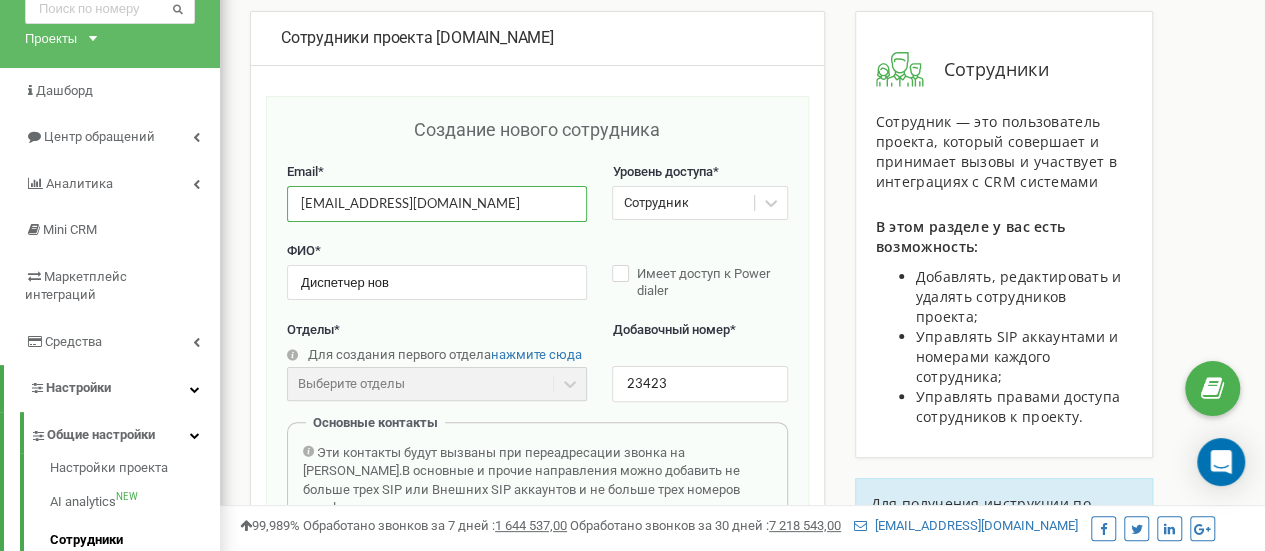 drag, startPoint x: 516, startPoint y: 201, endPoint x: 254, endPoint y: 155, distance: 266.0075 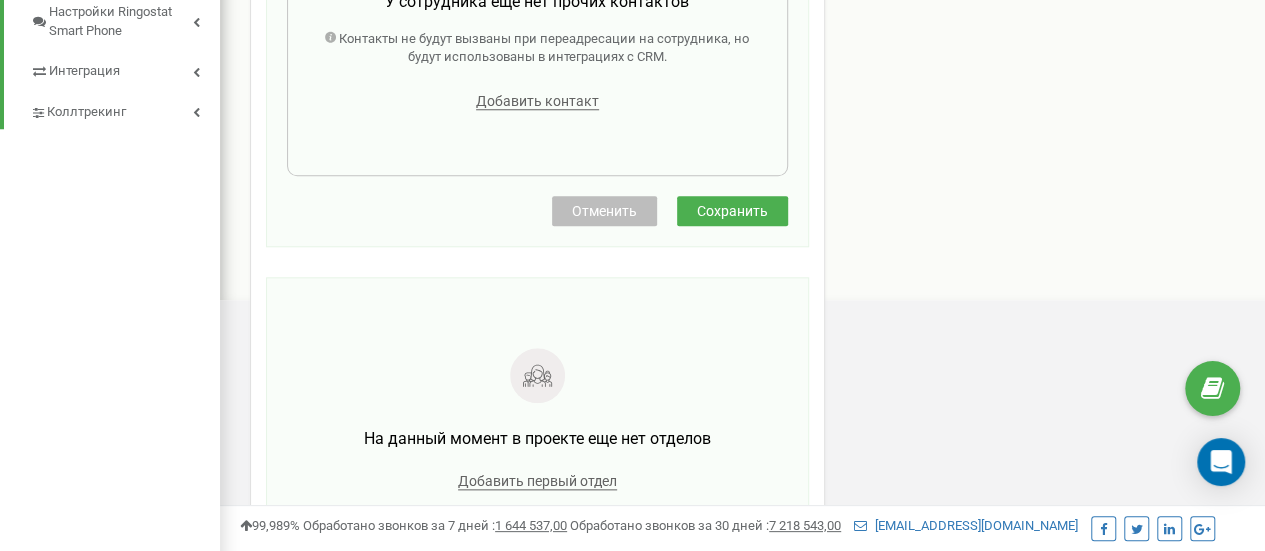 type on "[EMAIL_ADDRESS][DOMAIN_NAME]" 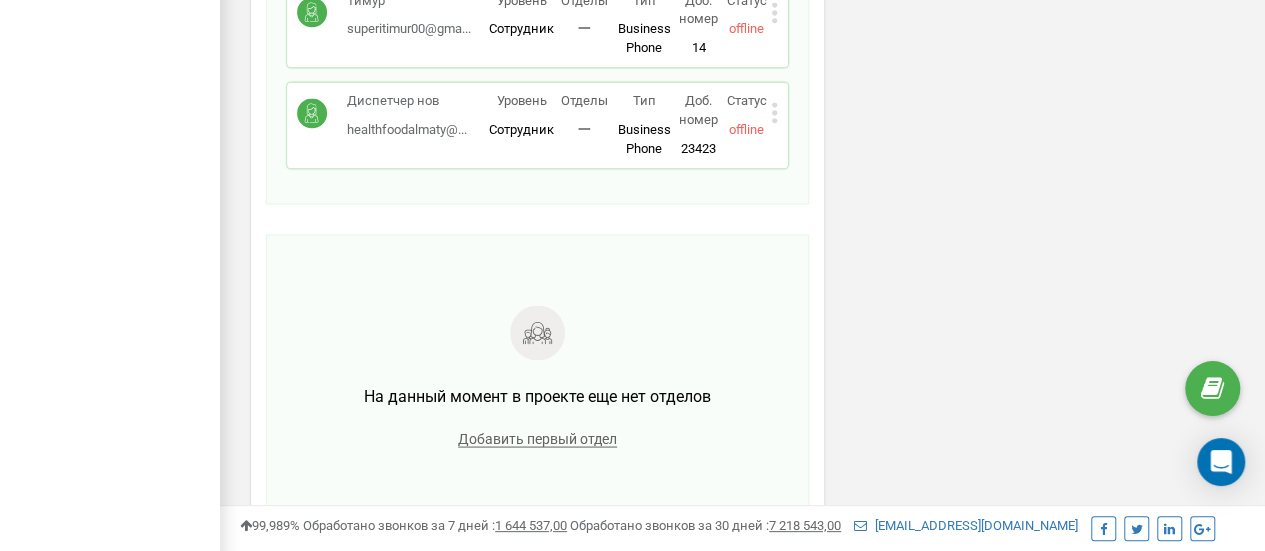 scroll, scrollTop: 1700, scrollLeft: 0, axis: vertical 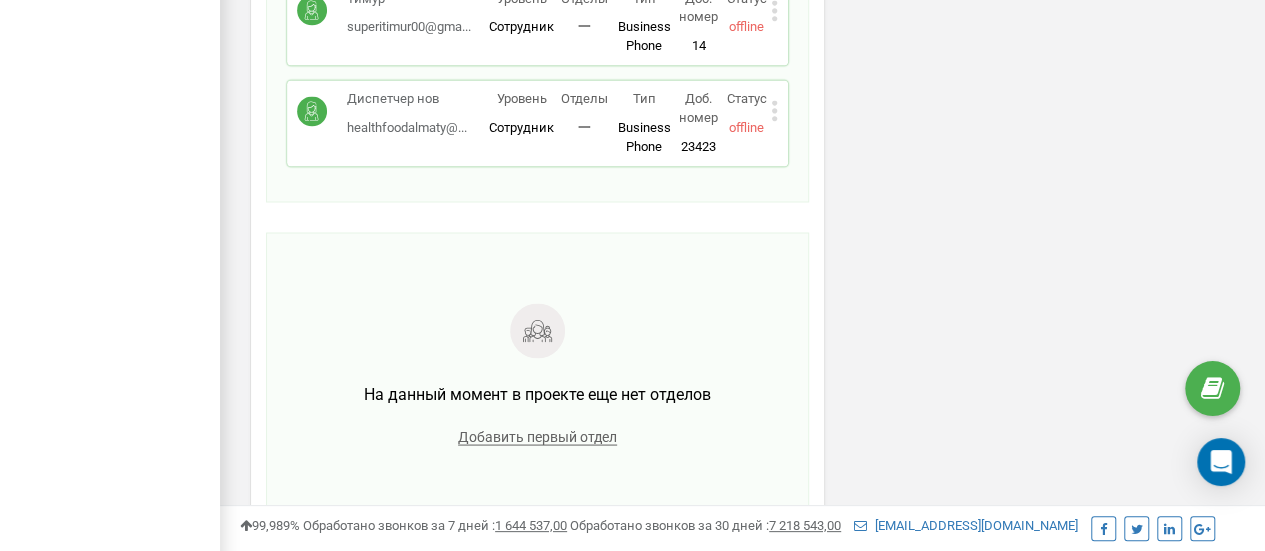 click 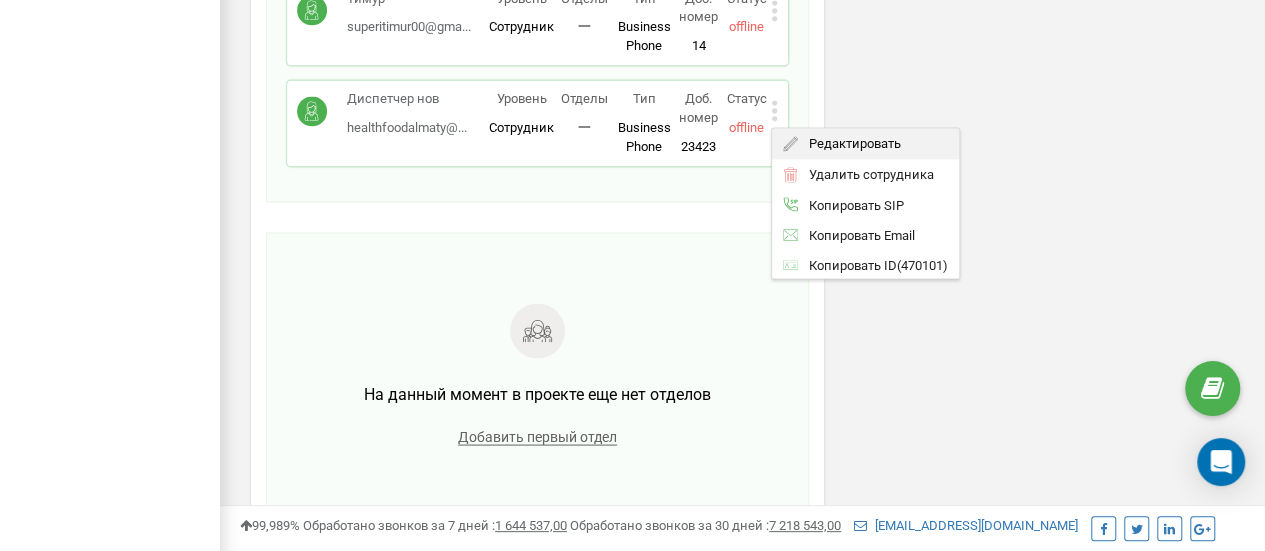 click on "Редактировать" at bounding box center [865, 143] 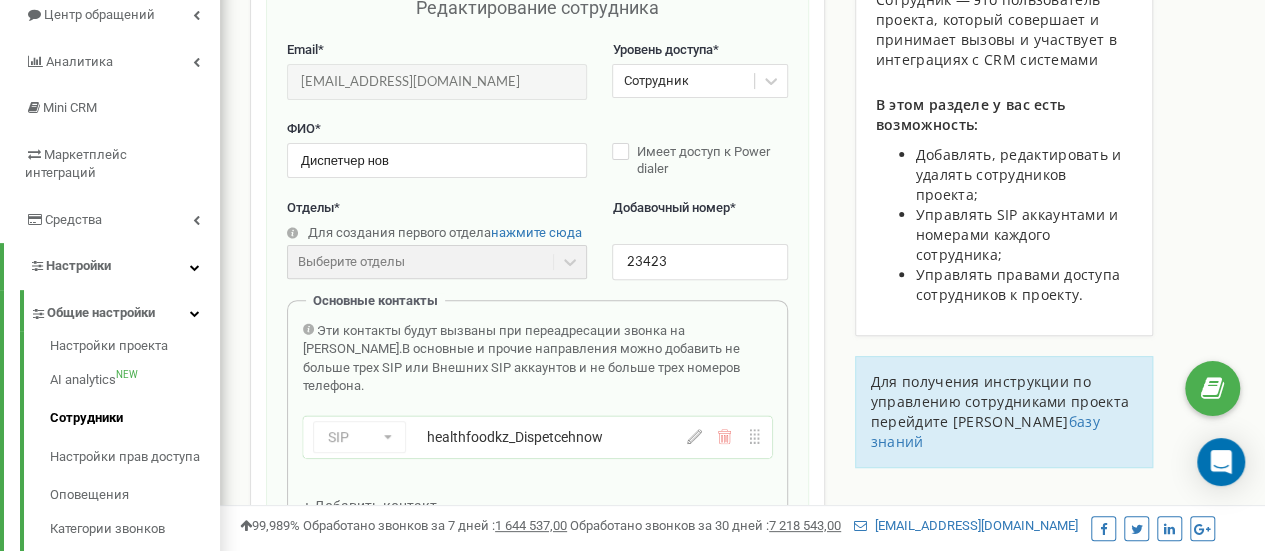 scroll, scrollTop: 200, scrollLeft: 0, axis: vertical 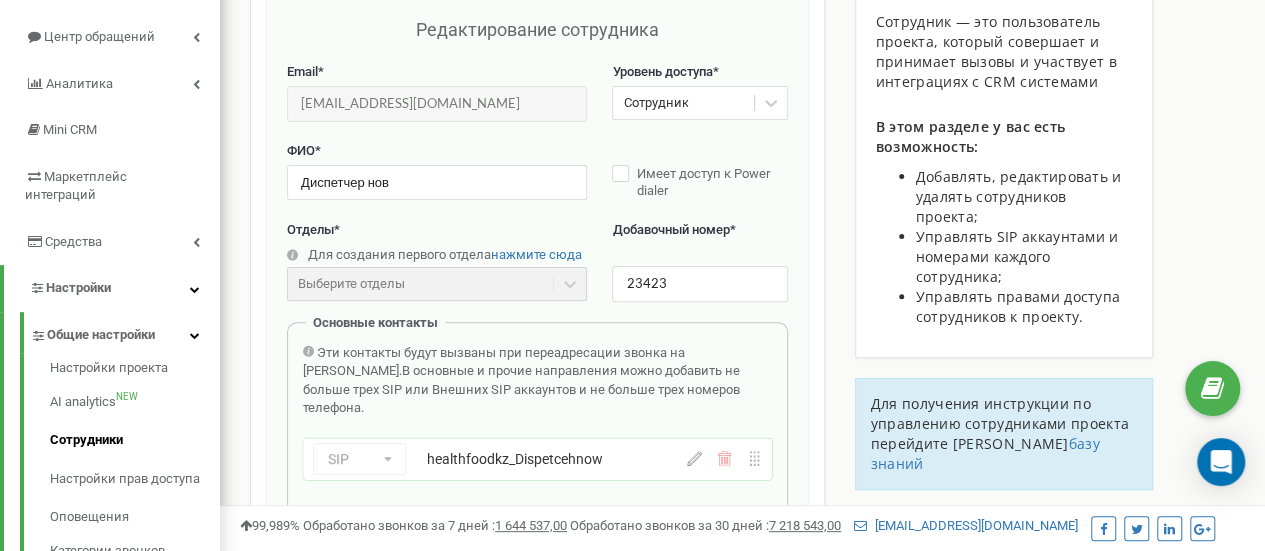click 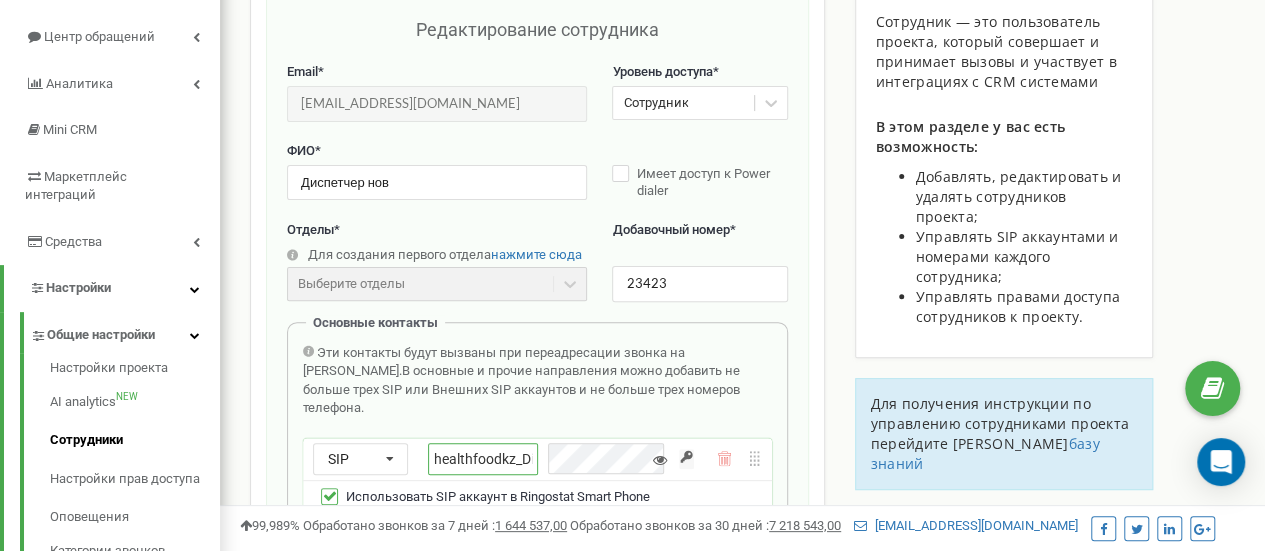 click on "healthfoodkz_Dispetcehnow" at bounding box center (483, 459) 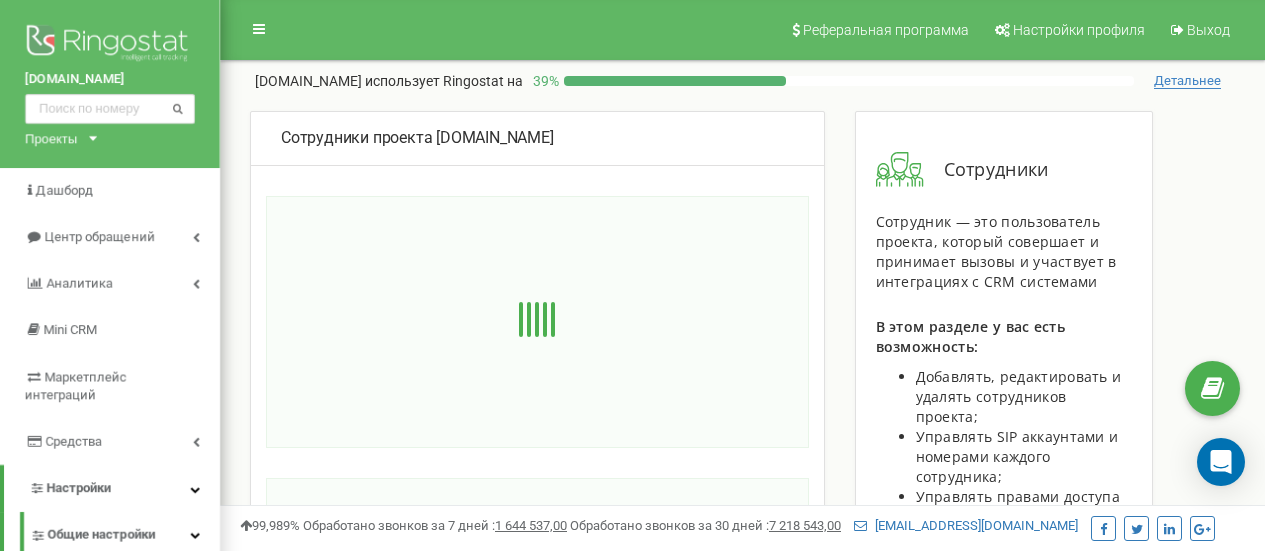 scroll, scrollTop: 0, scrollLeft: 0, axis: both 